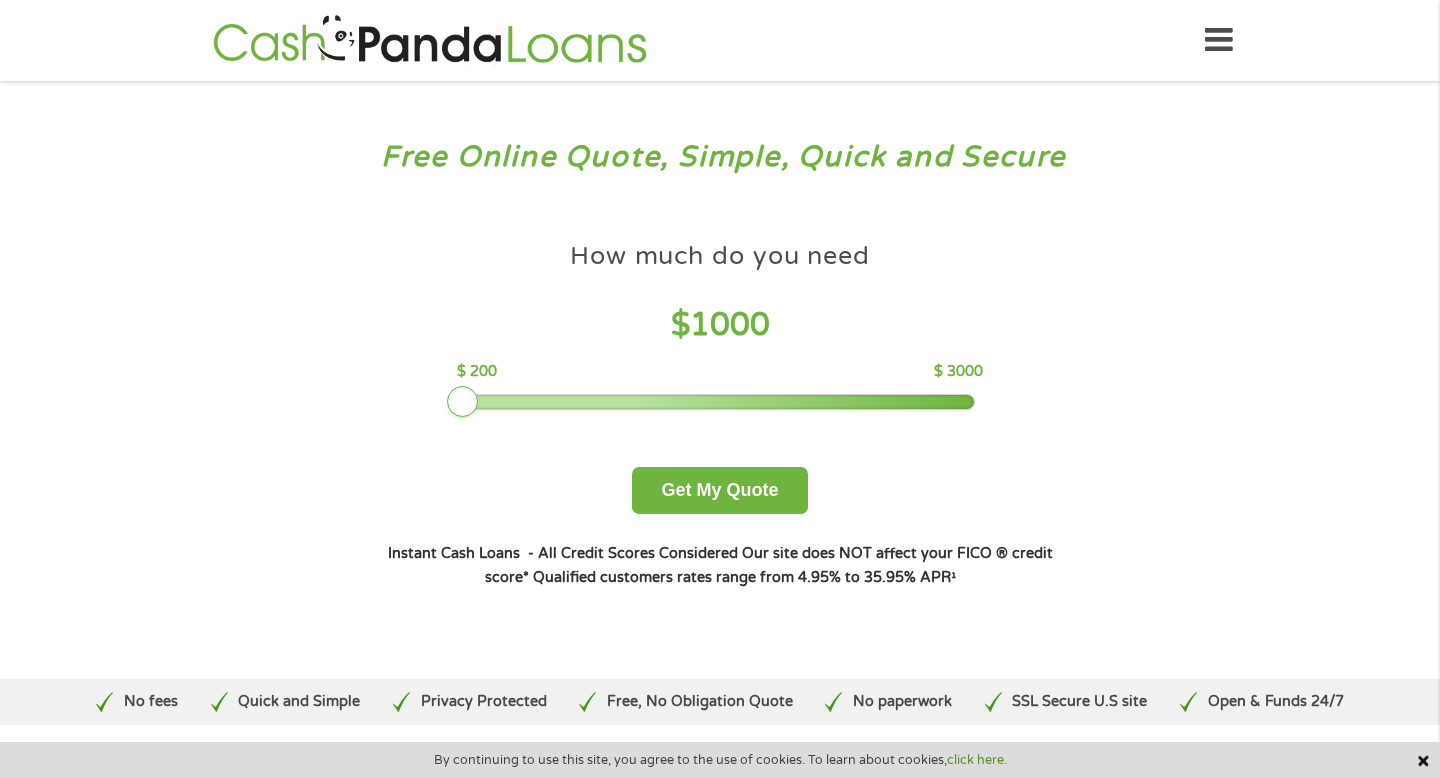 scroll, scrollTop: 0, scrollLeft: 0, axis: both 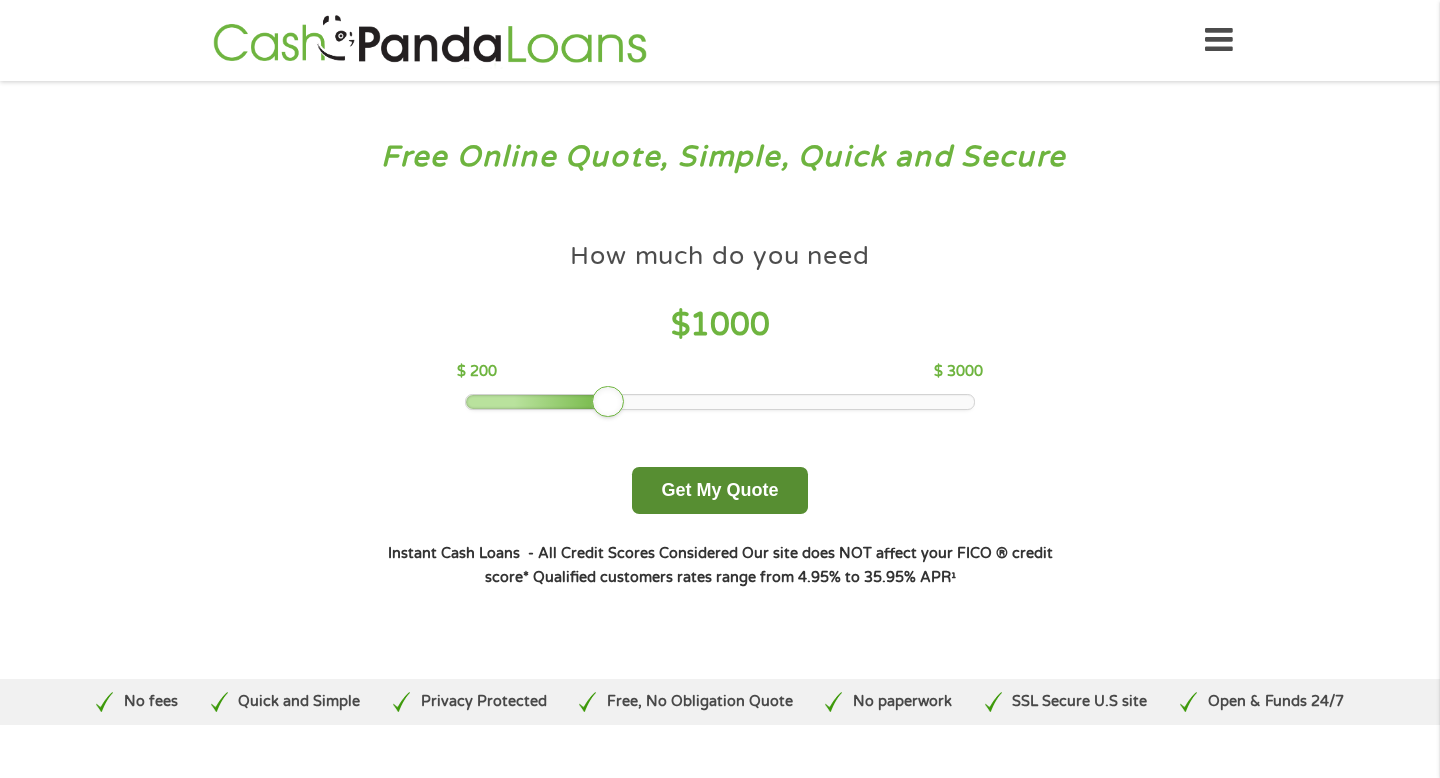 click on "Get My Quote" at bounding box center [719, 490] 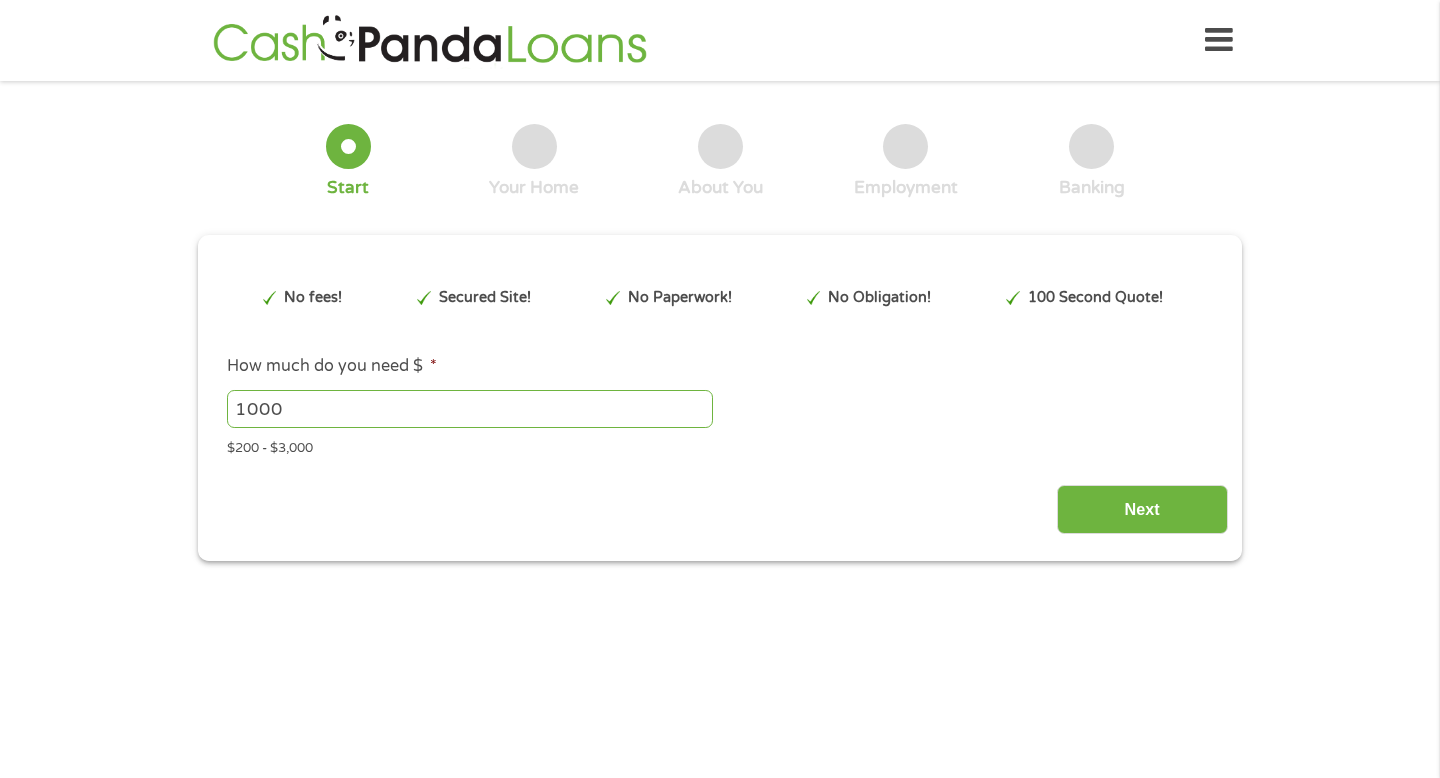 scroll, scrollTop: 0, scrollLeft: 0, axis: both 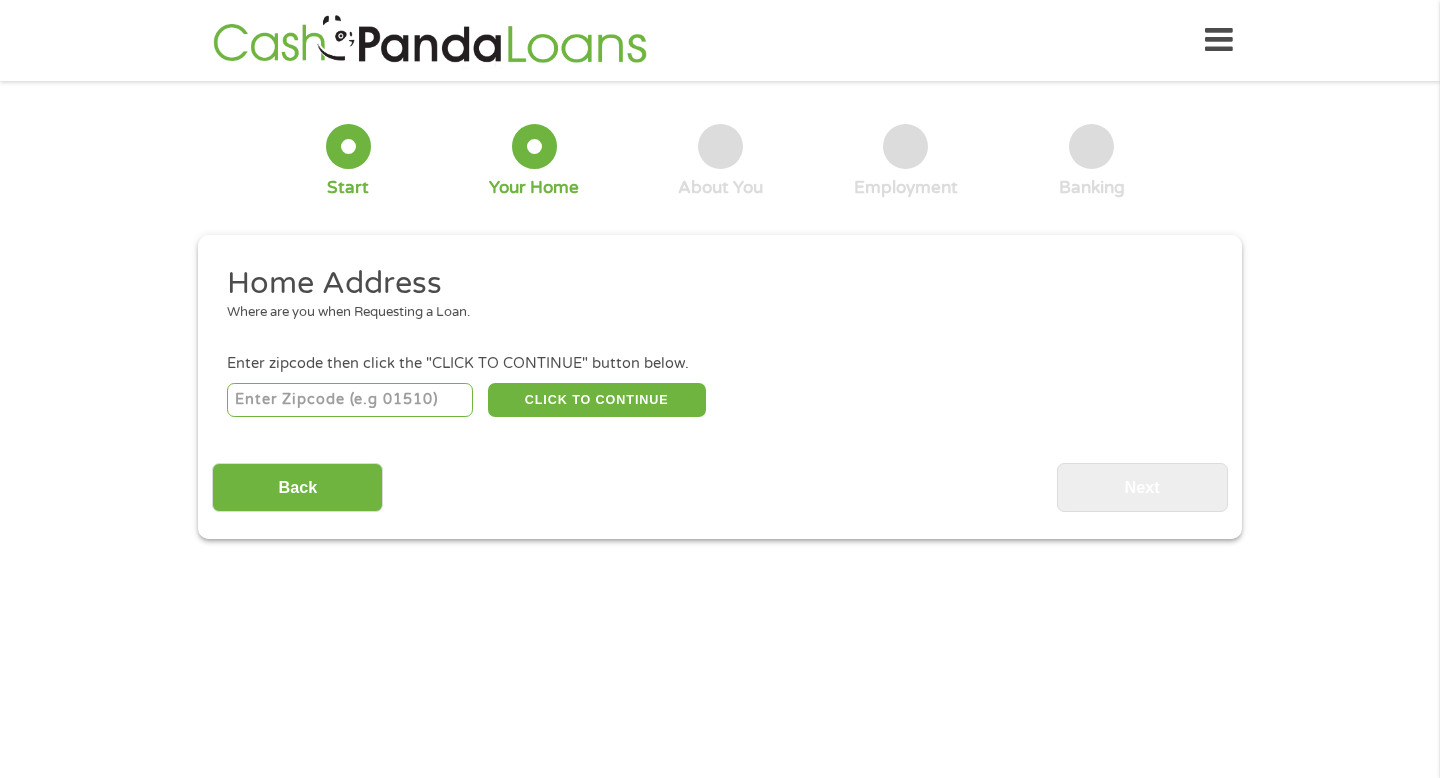 click at bounding box center (350, 400) 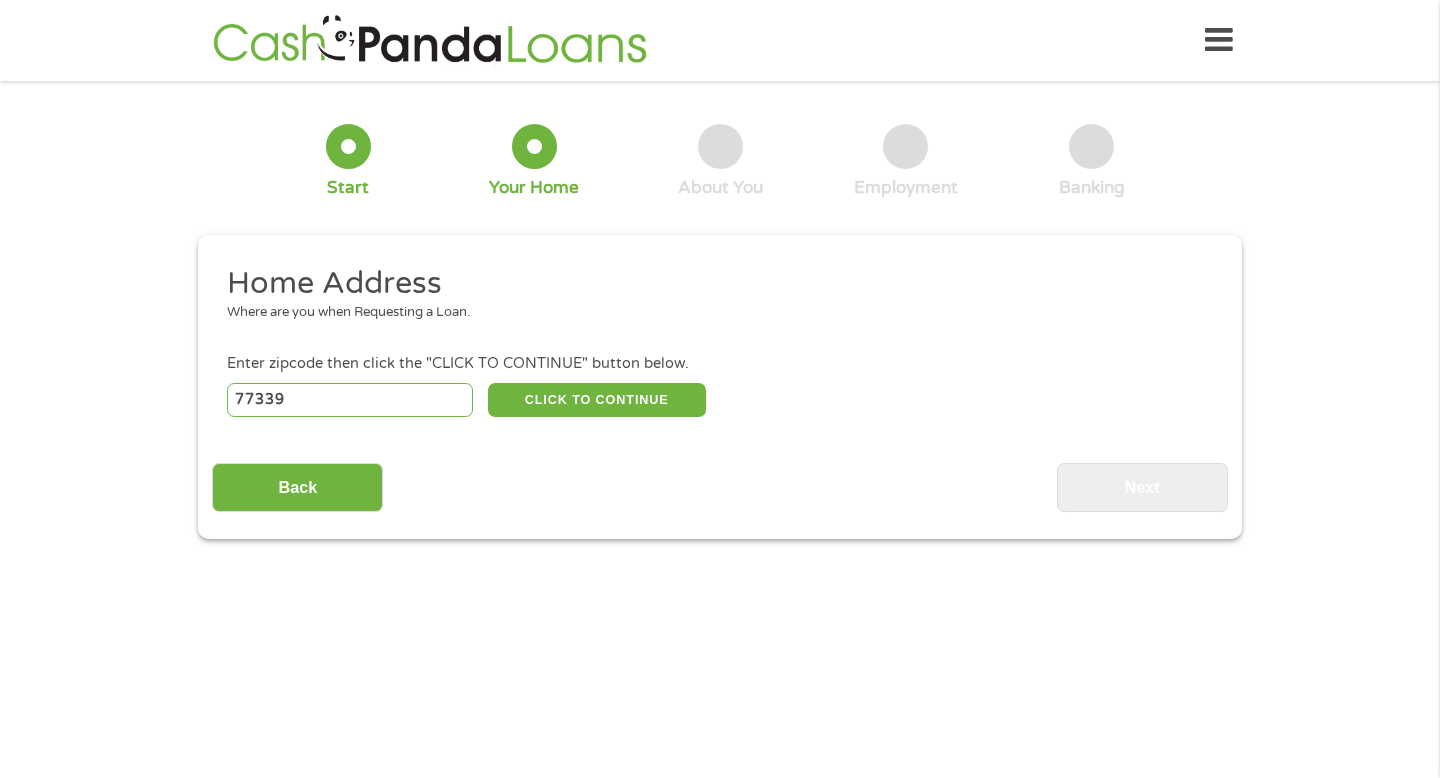 select on "Texas" 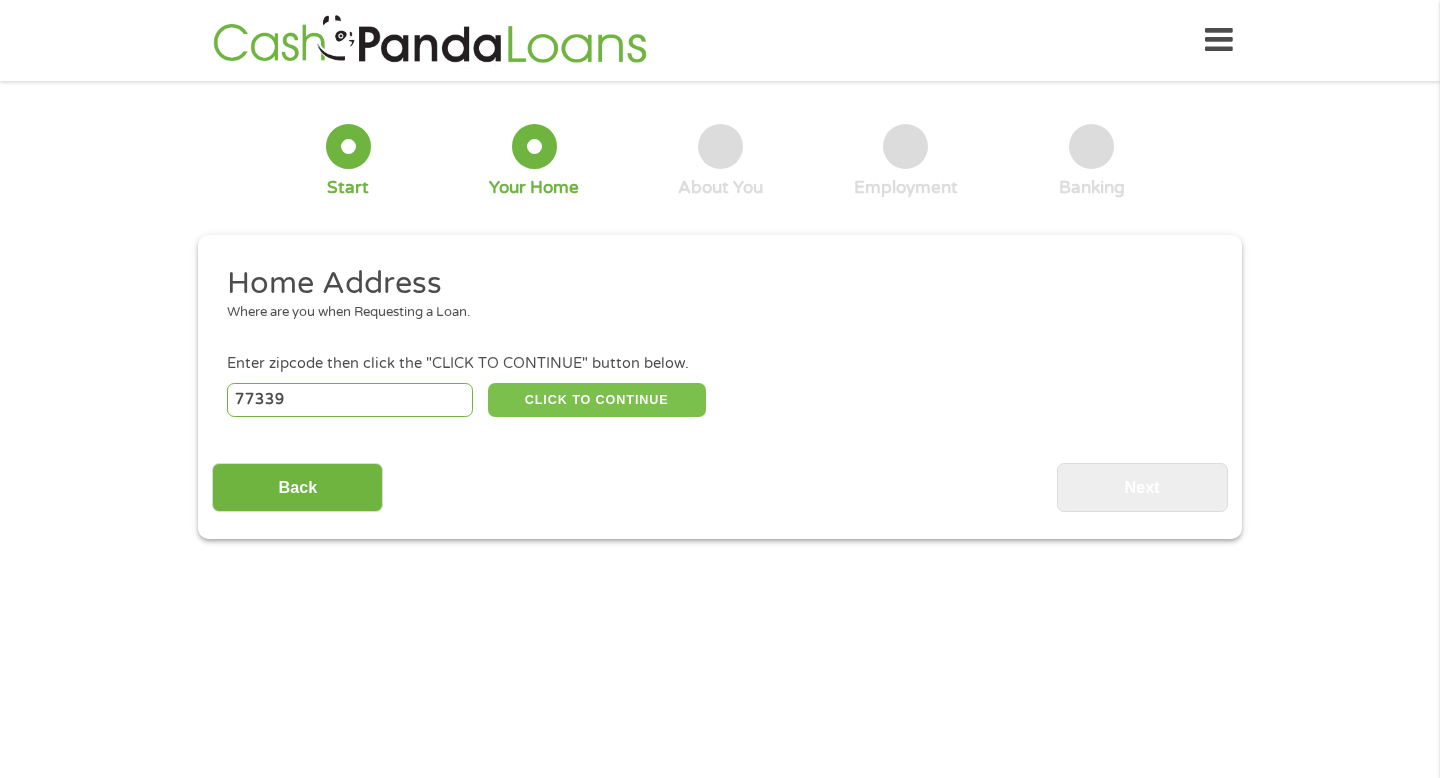 click on "CLICK TO CONTINUE" at bounding box center [597, 400] 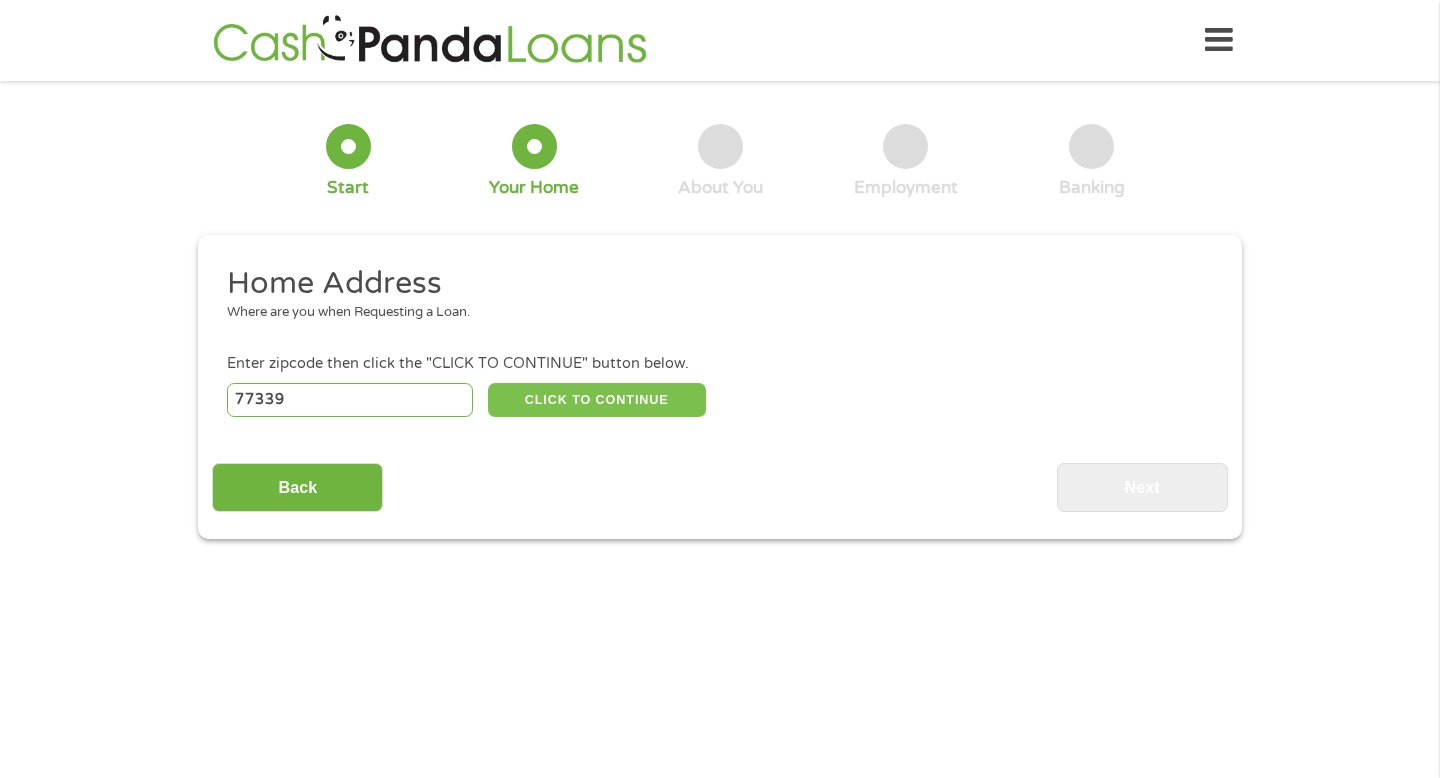 type on "[CITY]" 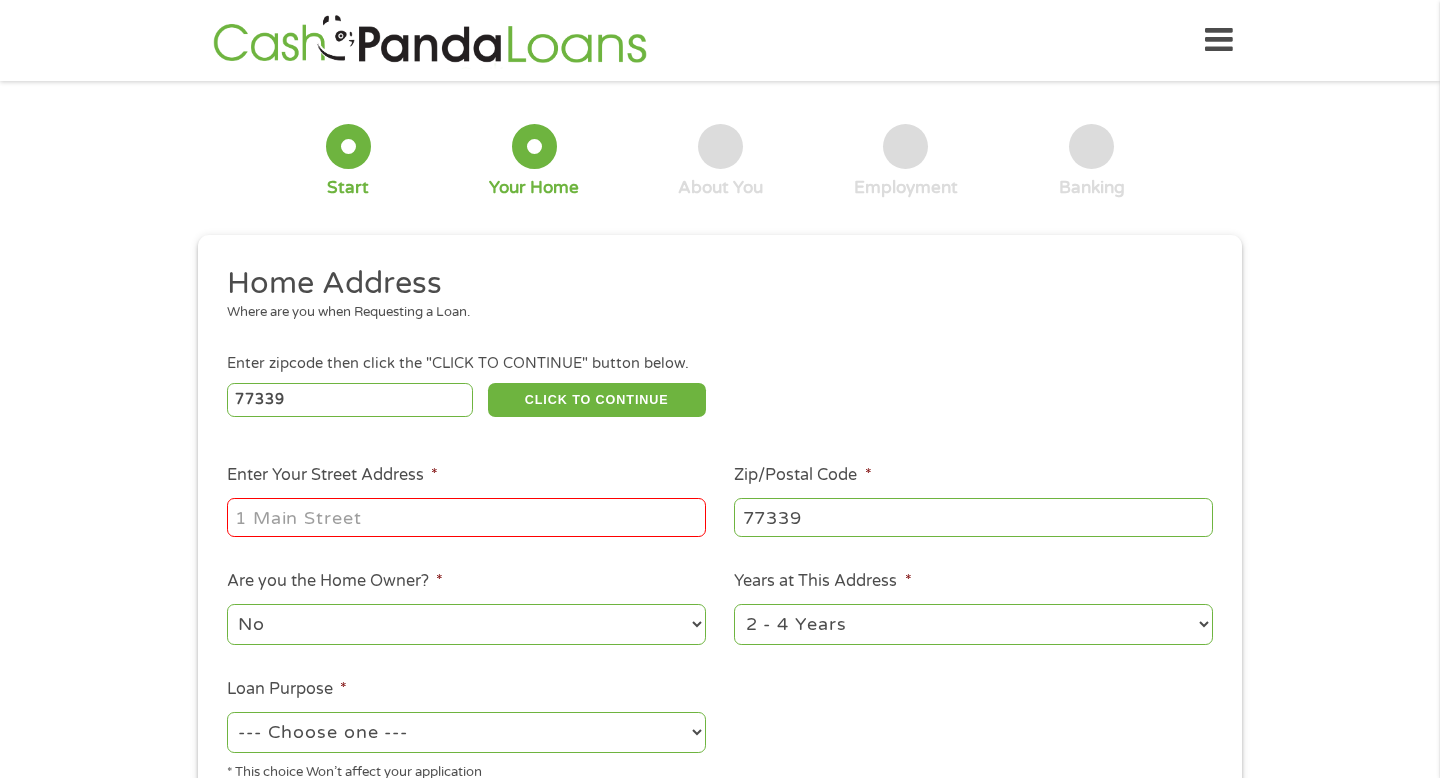 click on "Enter Your Street Address *" at bounding box center [466, 517] 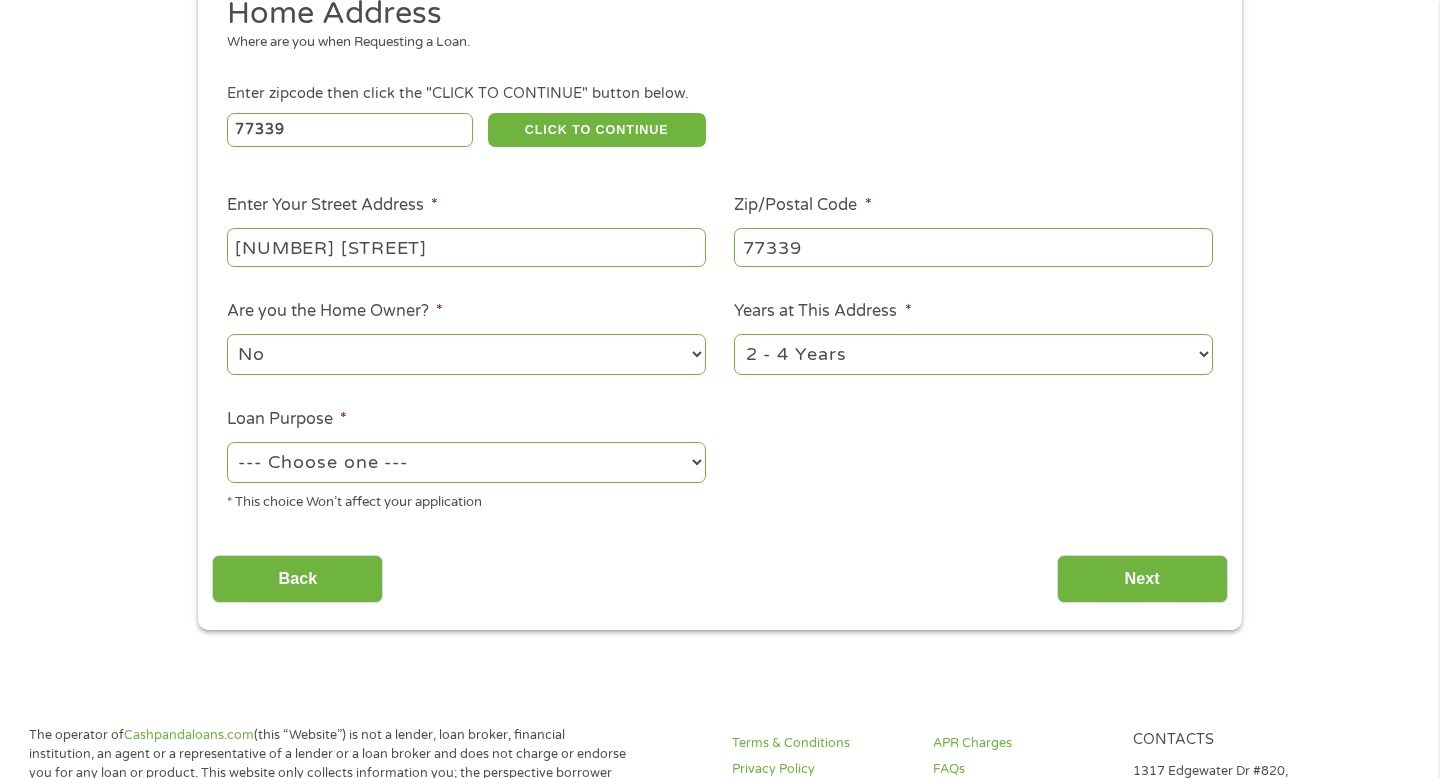 scroll, scrollTop: 343, scrollLeft: 0, axis: vertical 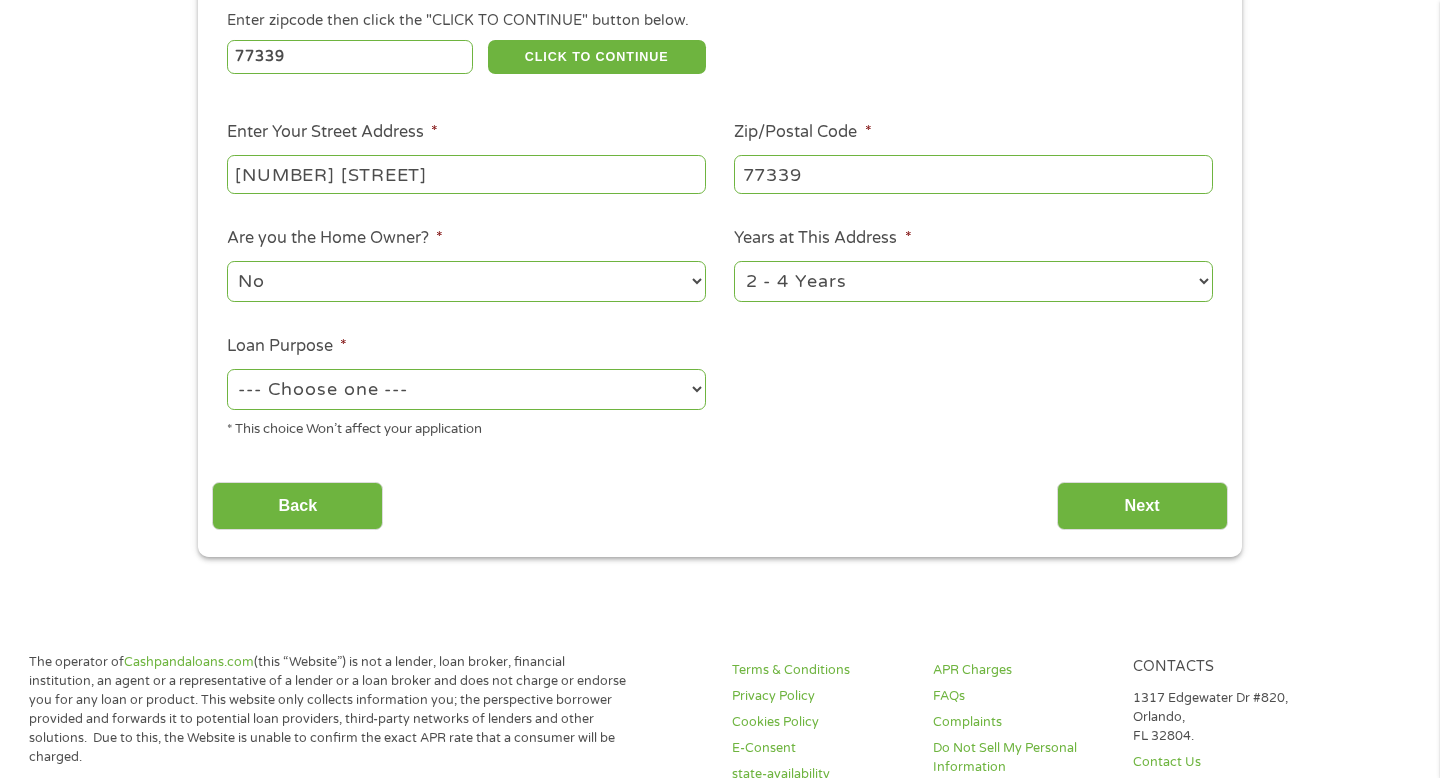 click on "--- Choose one --- Pay Bills Debt Consolidation Home Improvement Major Purchase Car Loan Short Term Cash Medical Expenses Other" at bounding box center [466, 389] 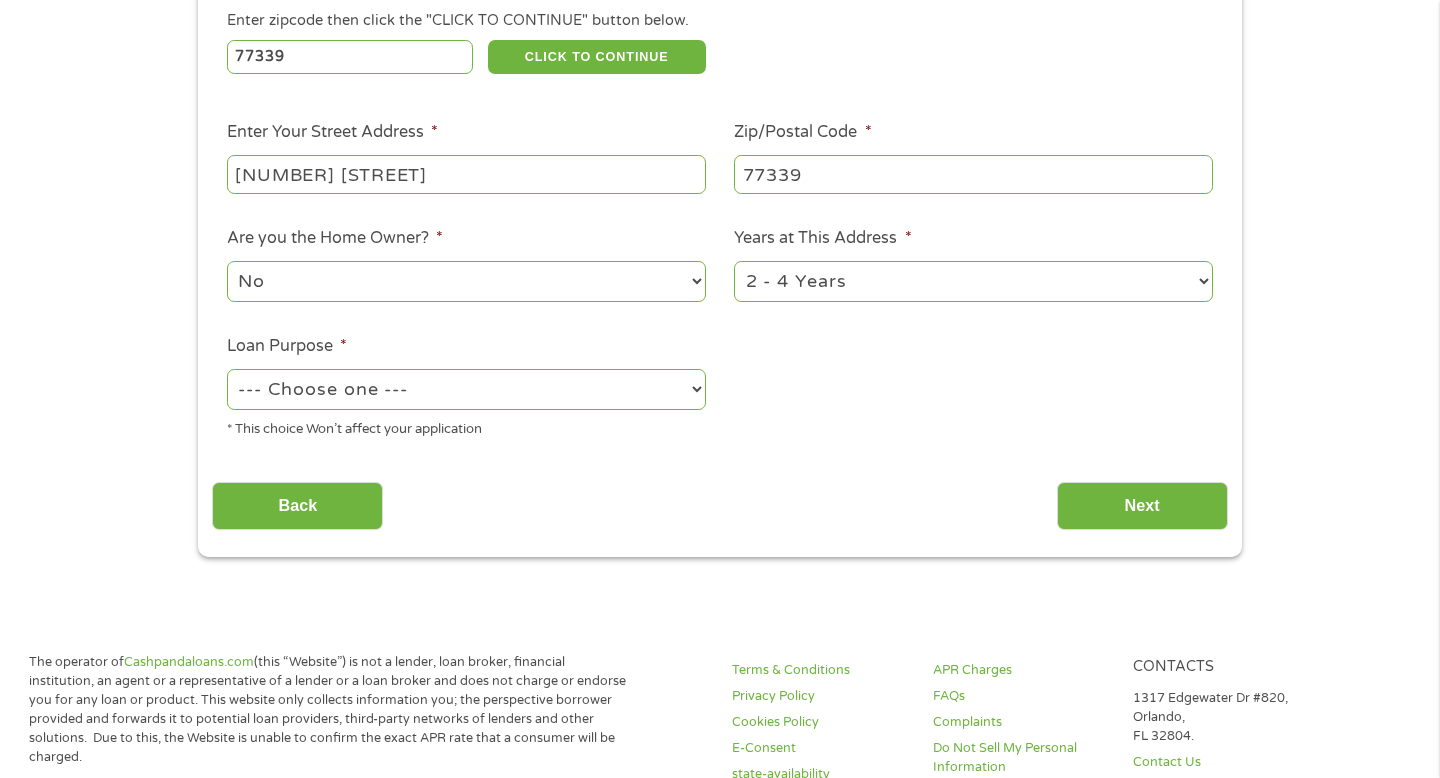 select on "medicalexpenses" 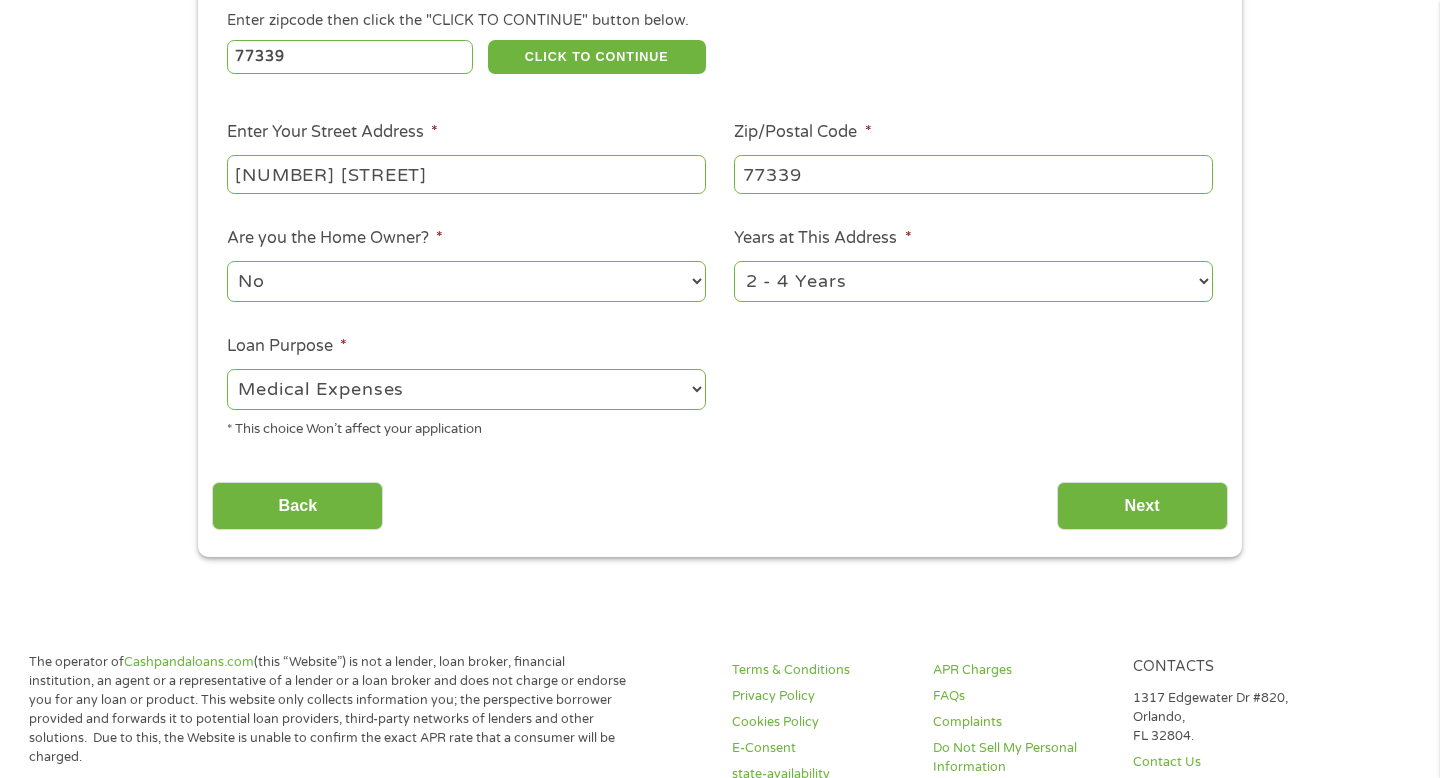 click on "1 Year or less 1 - 2 Years 2 - 4 Years Over 4 Years" at bounding box center (973, 281) 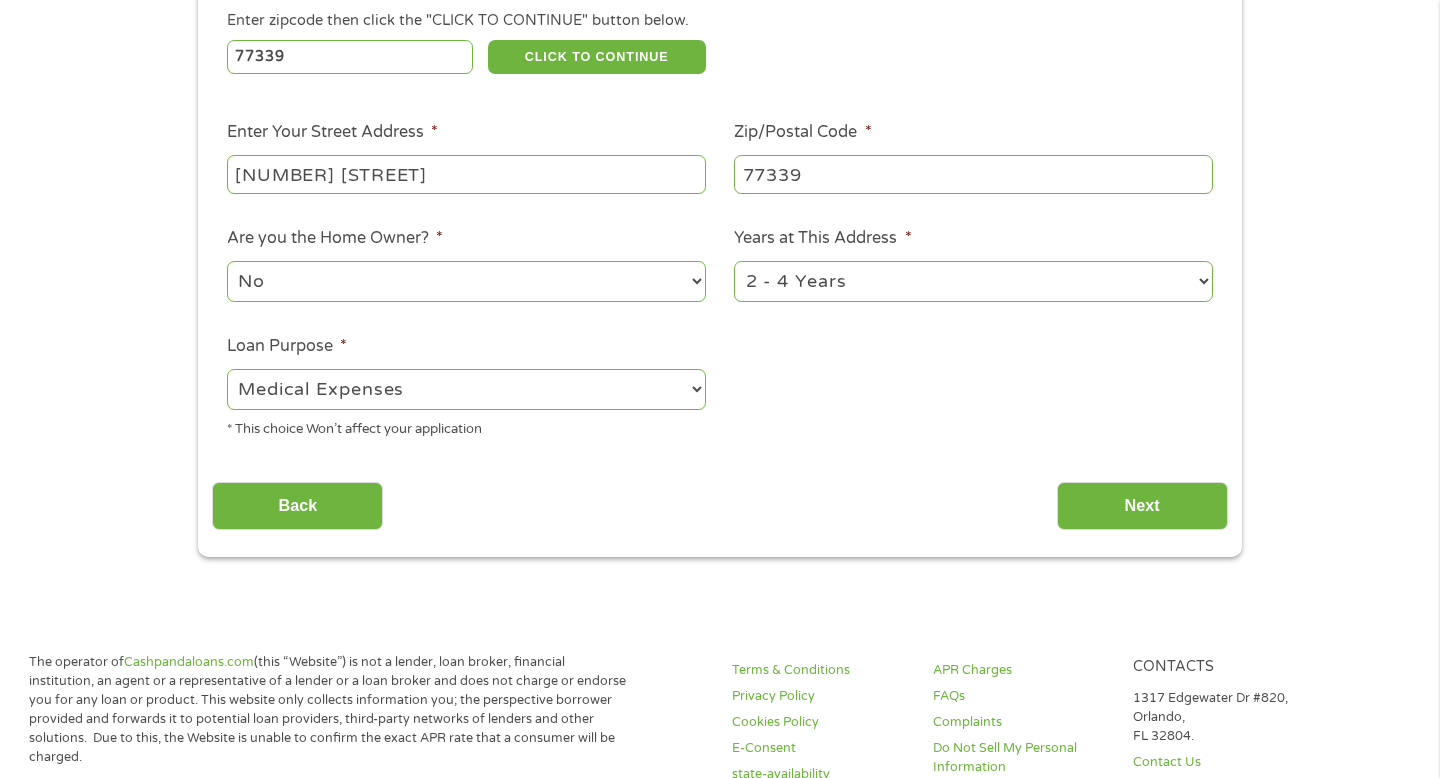select on "60months" 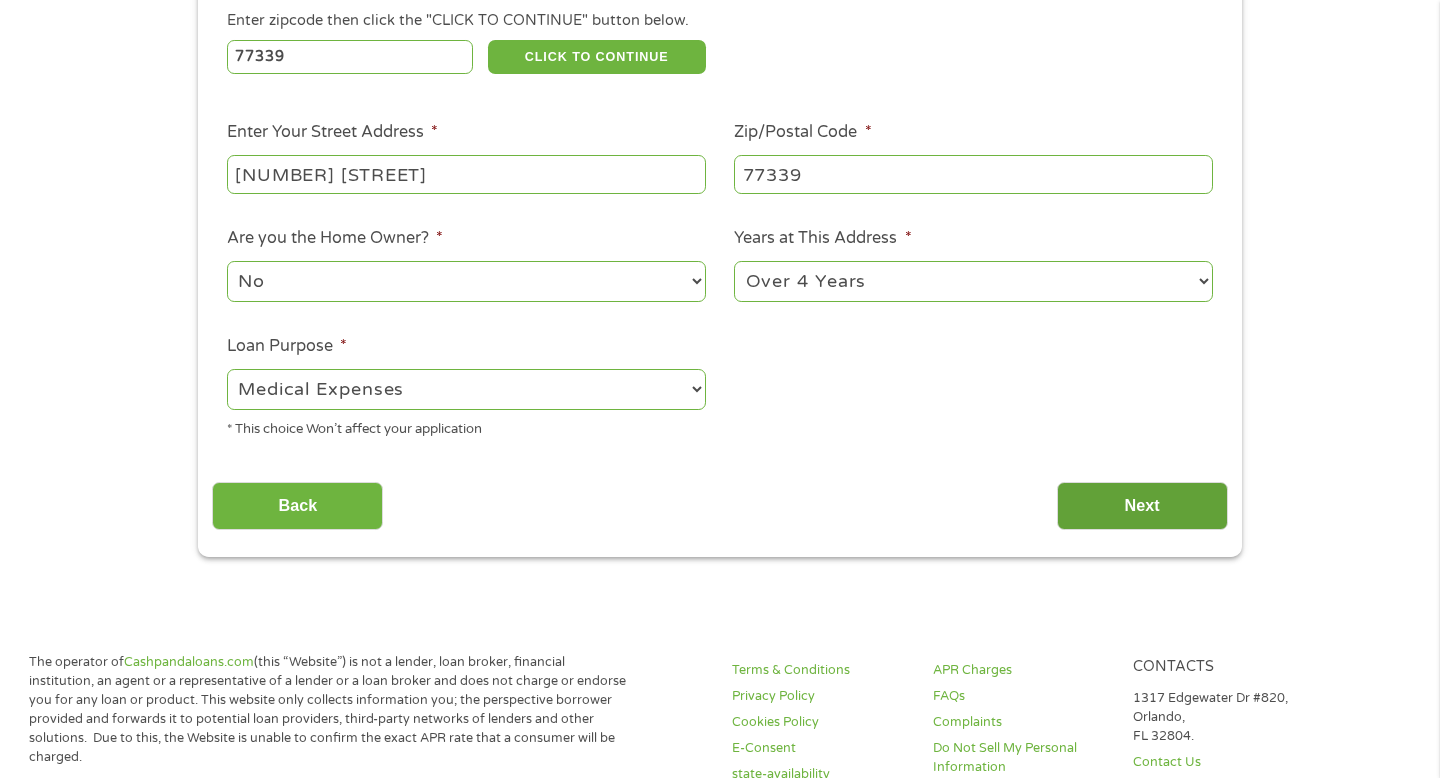 click on "Next" at bounding box center [1142, 506] 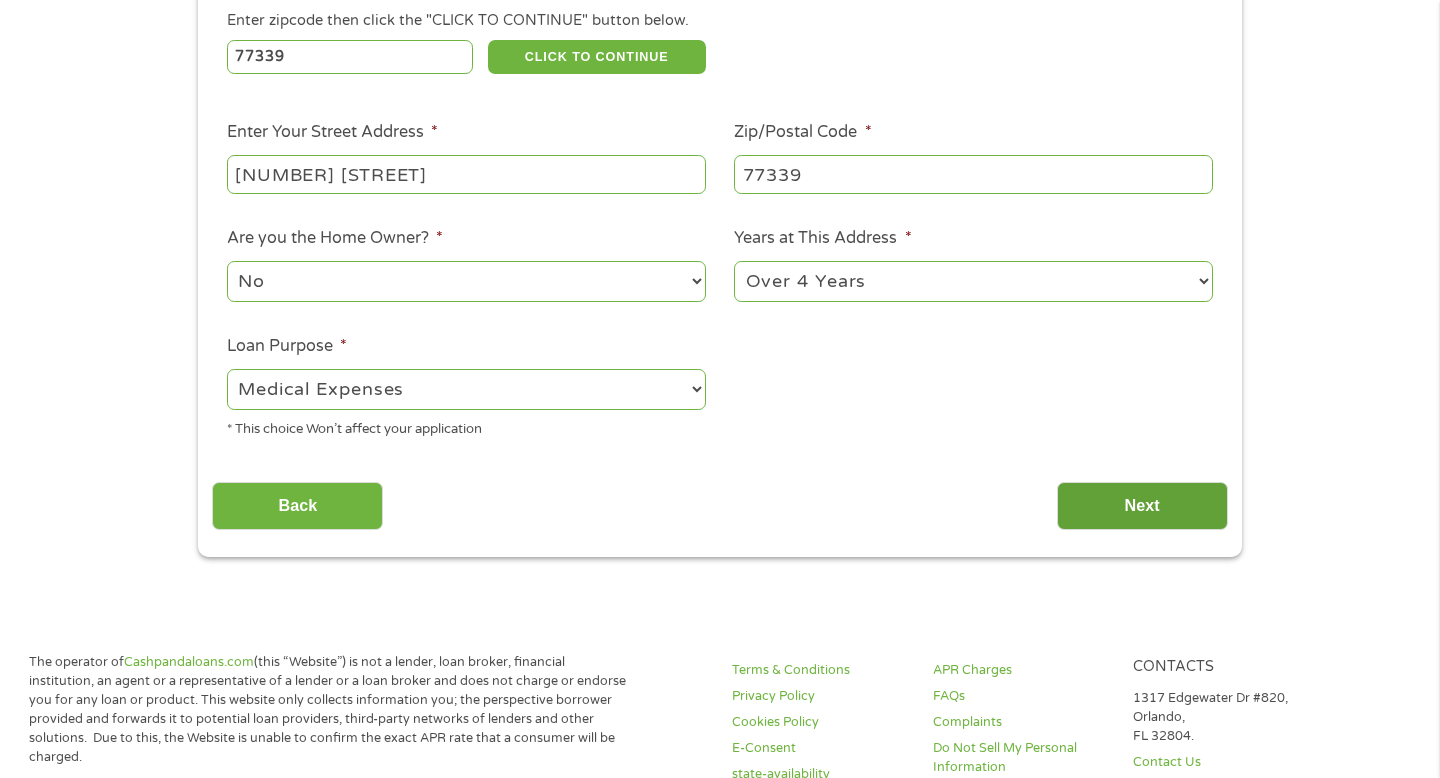 scroll, scrollTop: 8, scrollLeft: 8, axis: both 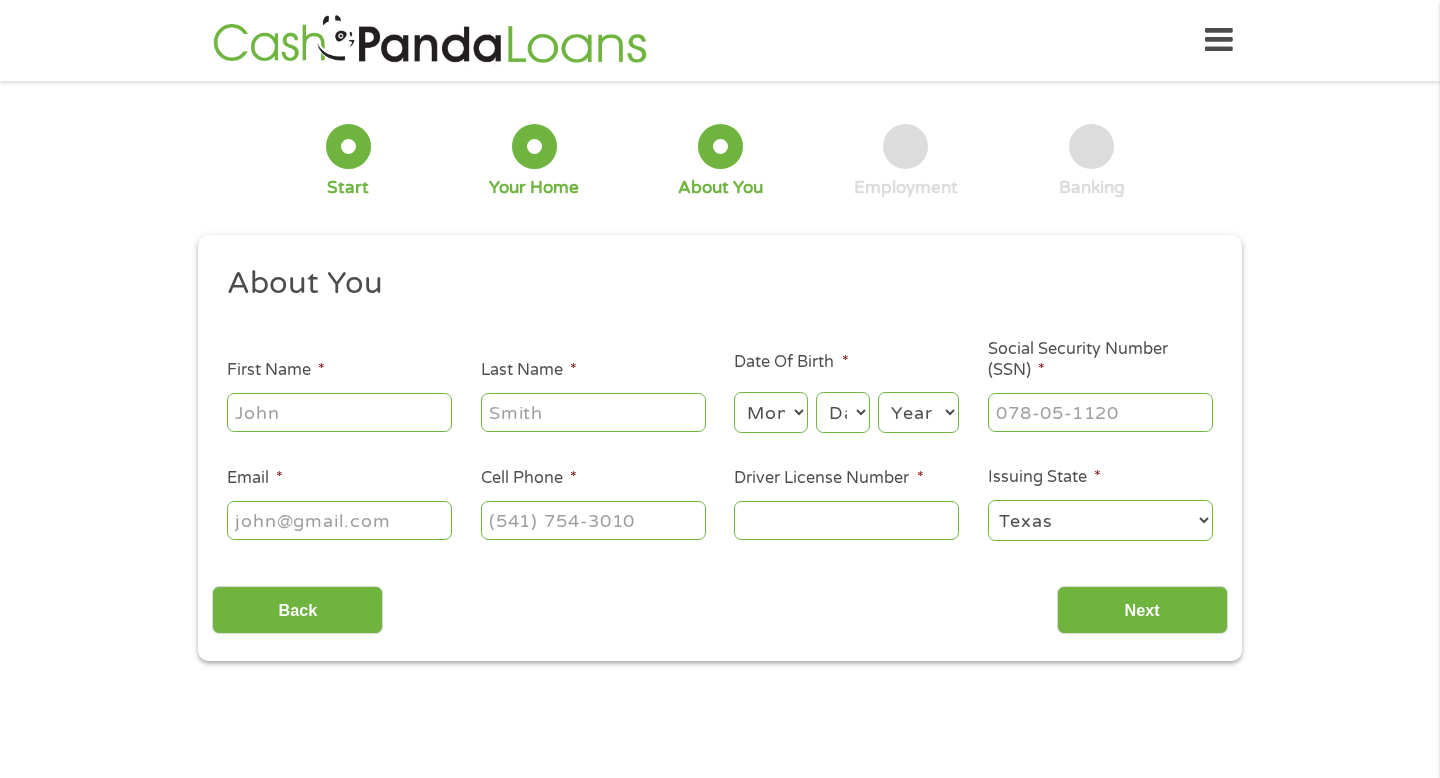click on "First Name *" at bounding box center [339, 412] 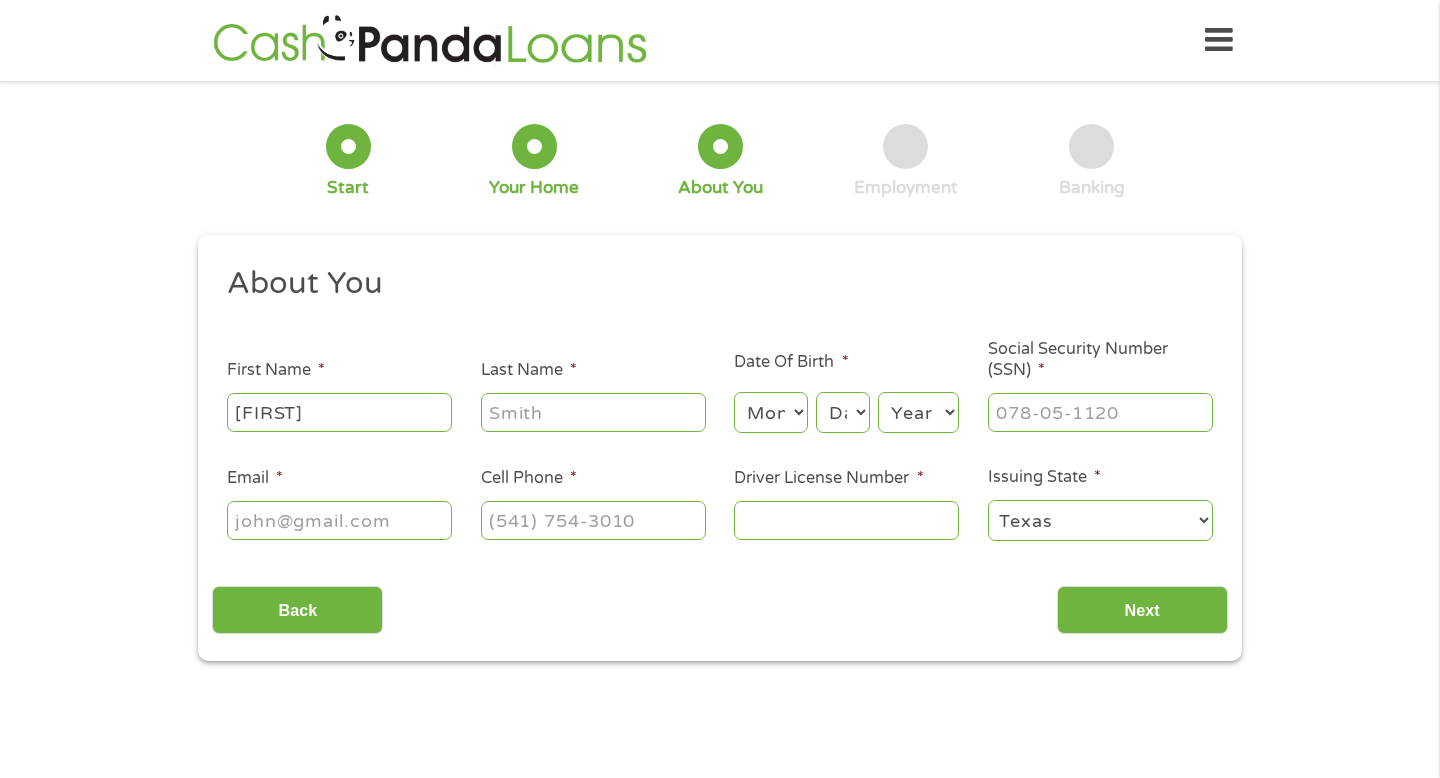 type on "[LAST]" 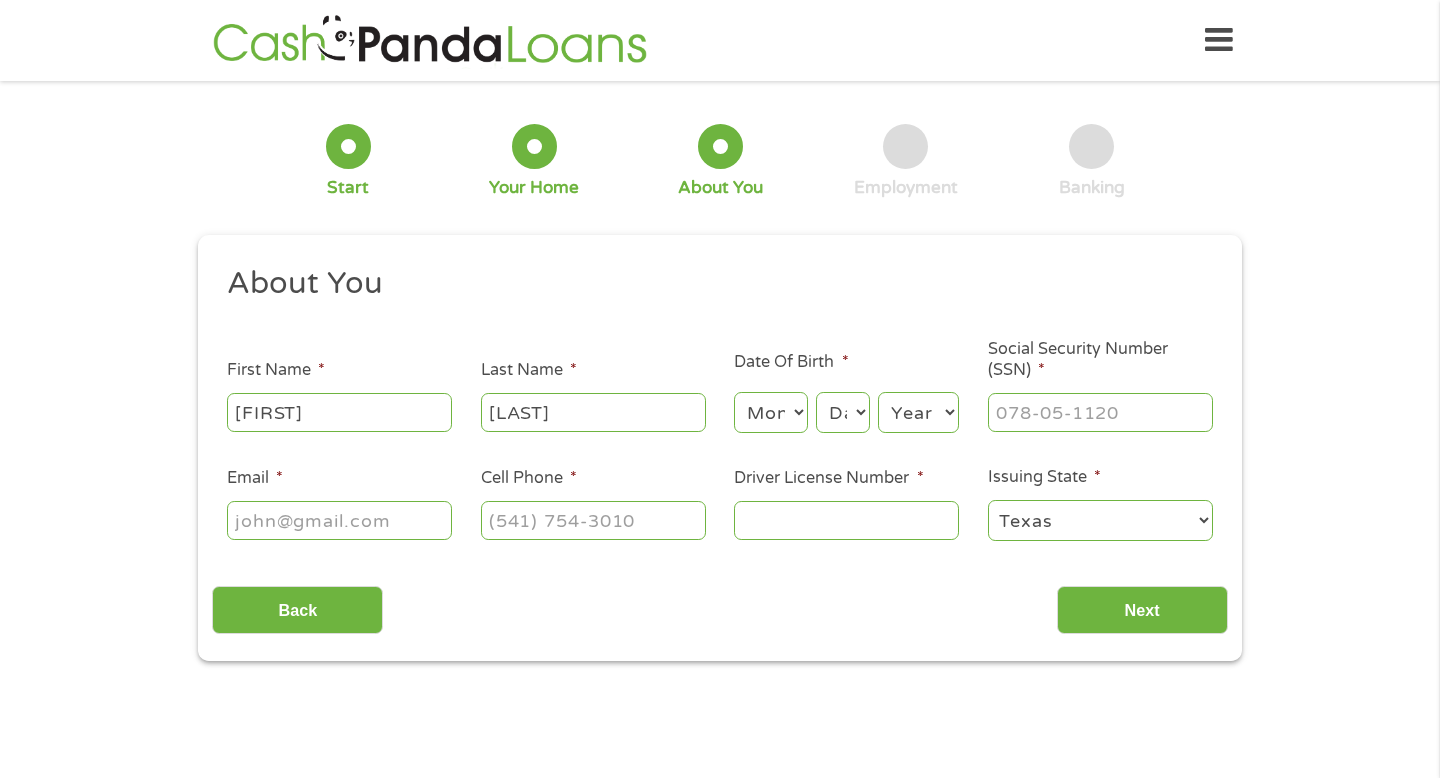 type on "[LAST]@[DOMAIN]" 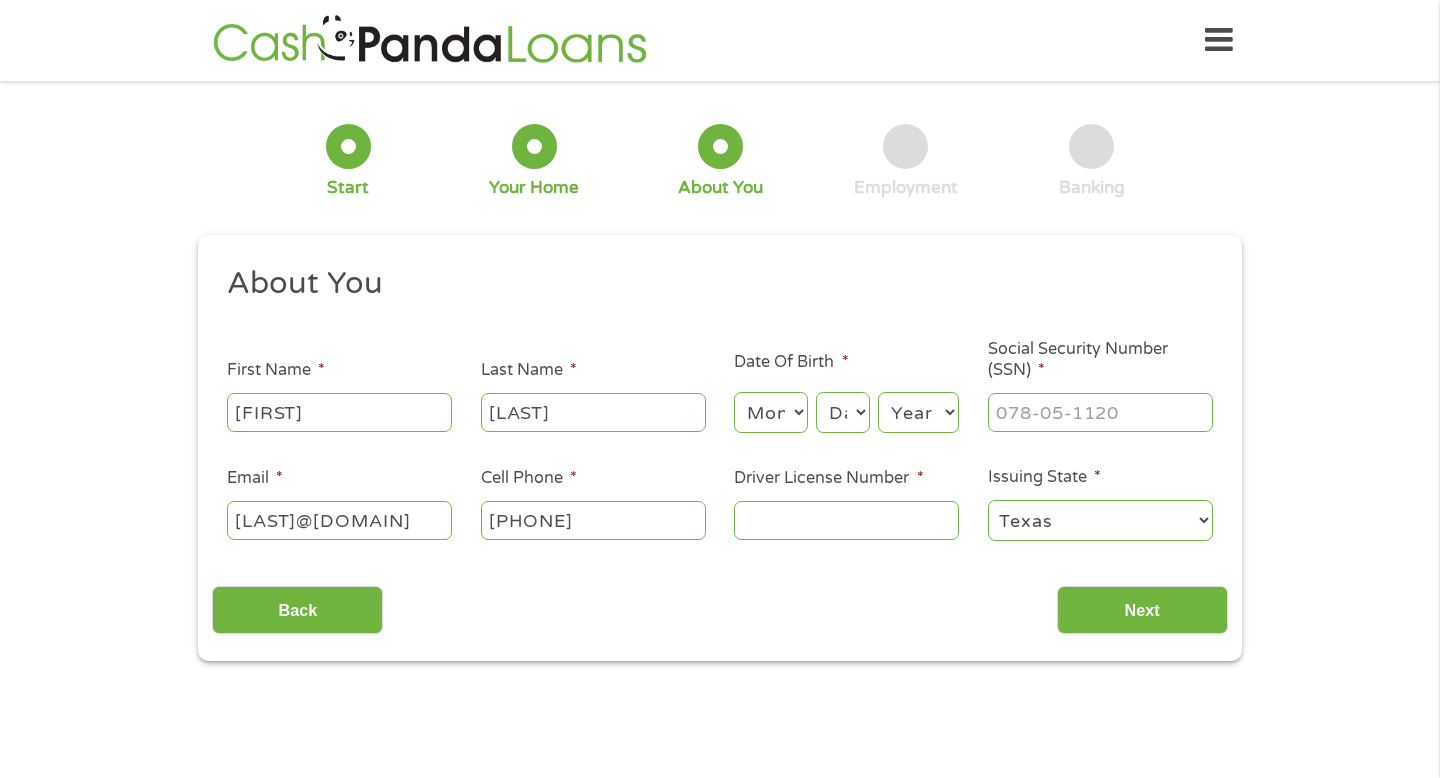 type on "[PHONE]" 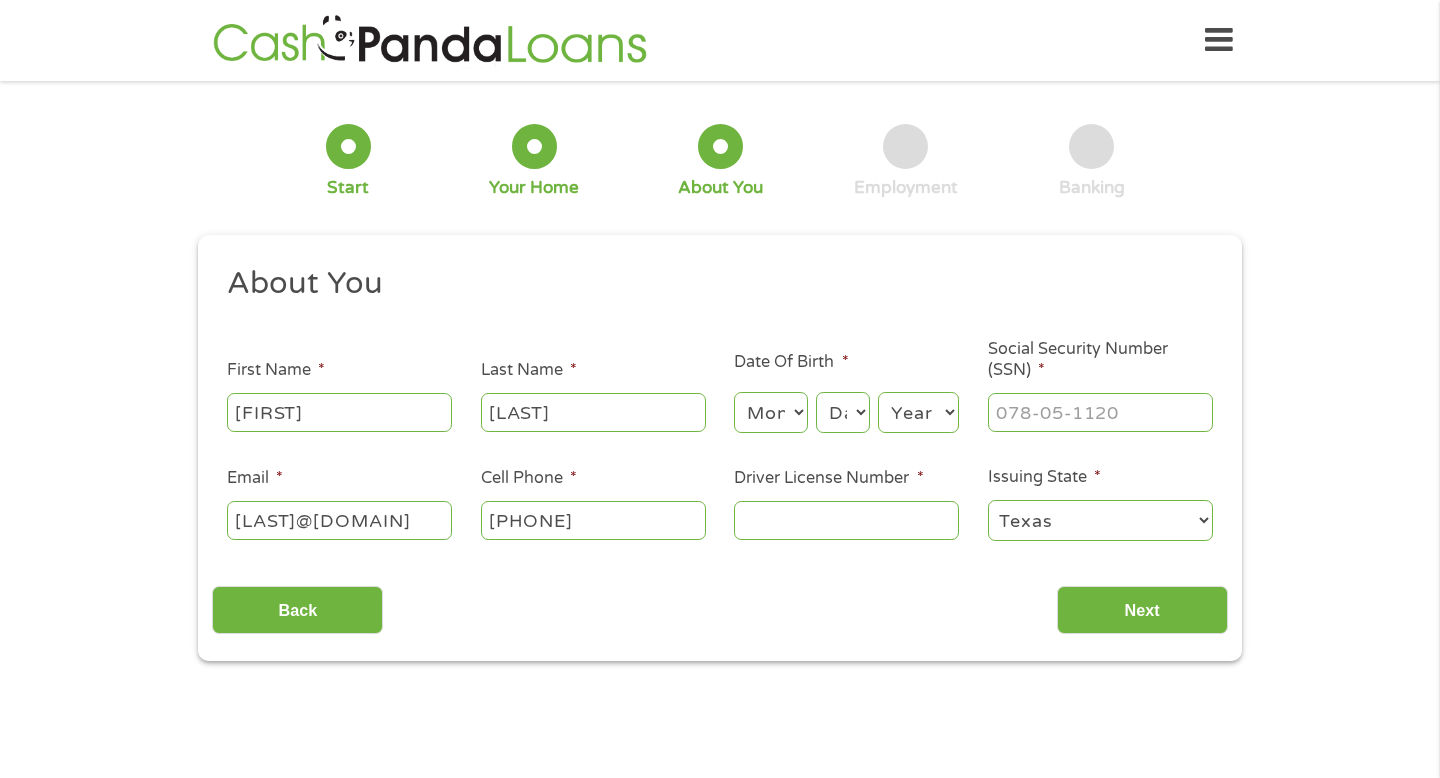 select on "12" 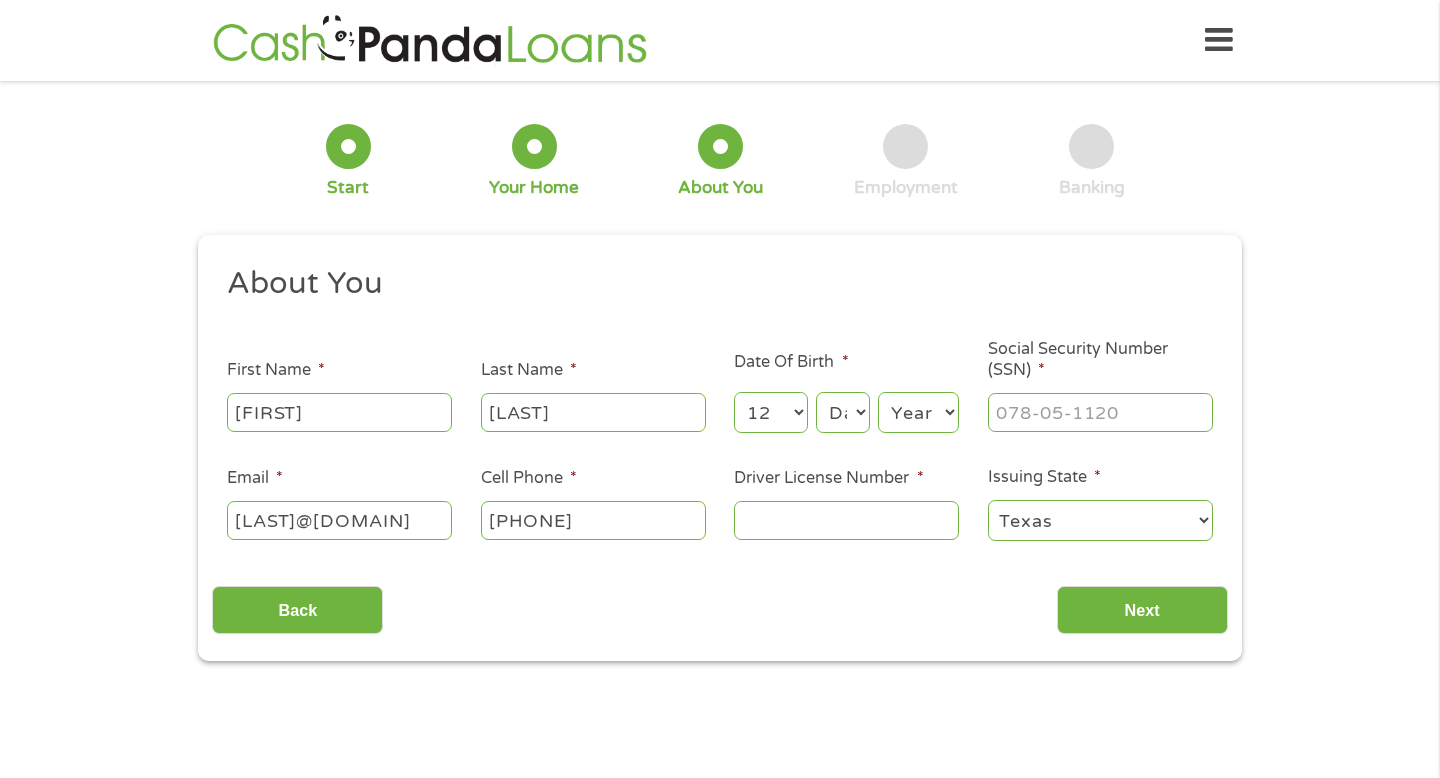 click on "Day 1 2 3 4 5 6 7 8 9 10 11 12 13 14 15 16 17 18 19 20 21 22 23 24 25 26 27 28 29 30 31" at bounding box center (843, 412) 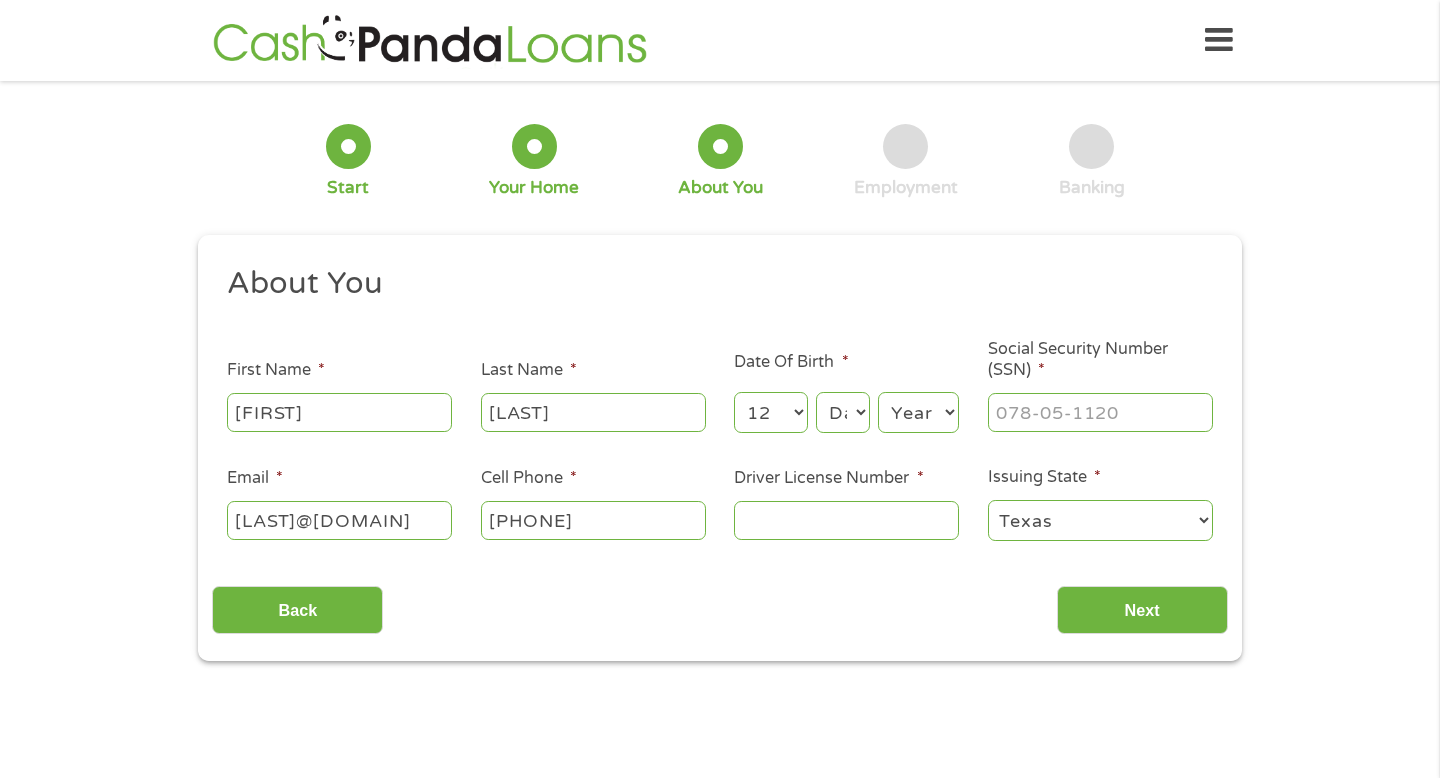 select on "2" 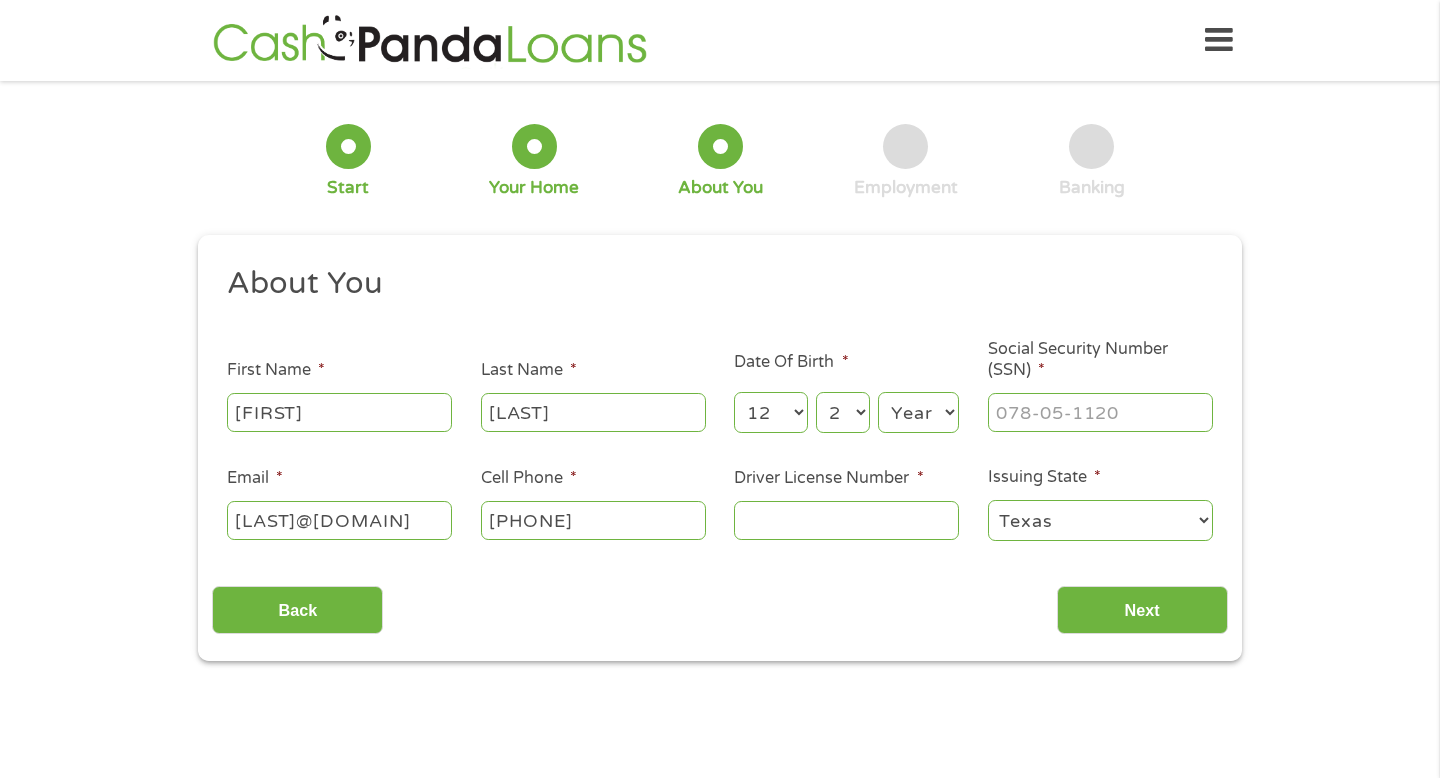 click on "Year 2007 2006 2005 2004 2003 2002 2001 2000 1999 1998 1997 1996 1995 1994 1993 1992 1991 1990 1989 1988 1987 1986 1985 1984 1983 1982 1981 1980 1979 1978 1977 1976 1975 1974 1973 1972 1971 1970 1969 1968 1967 1966 1965 1964 1963 1962 1961 1960 1959 1958 1957 1956 1955 1954 1953 1952 1951 1950 1949 1948 1947 1946 1945 1944 1943 1942 1941 1940 1939 1938 1937 1936 1935 1934 1933 1932 1931 1930 1929 1928 1927 1926 1925 1924 1923 1922 1921 1920" at bounding box center (918, 412) 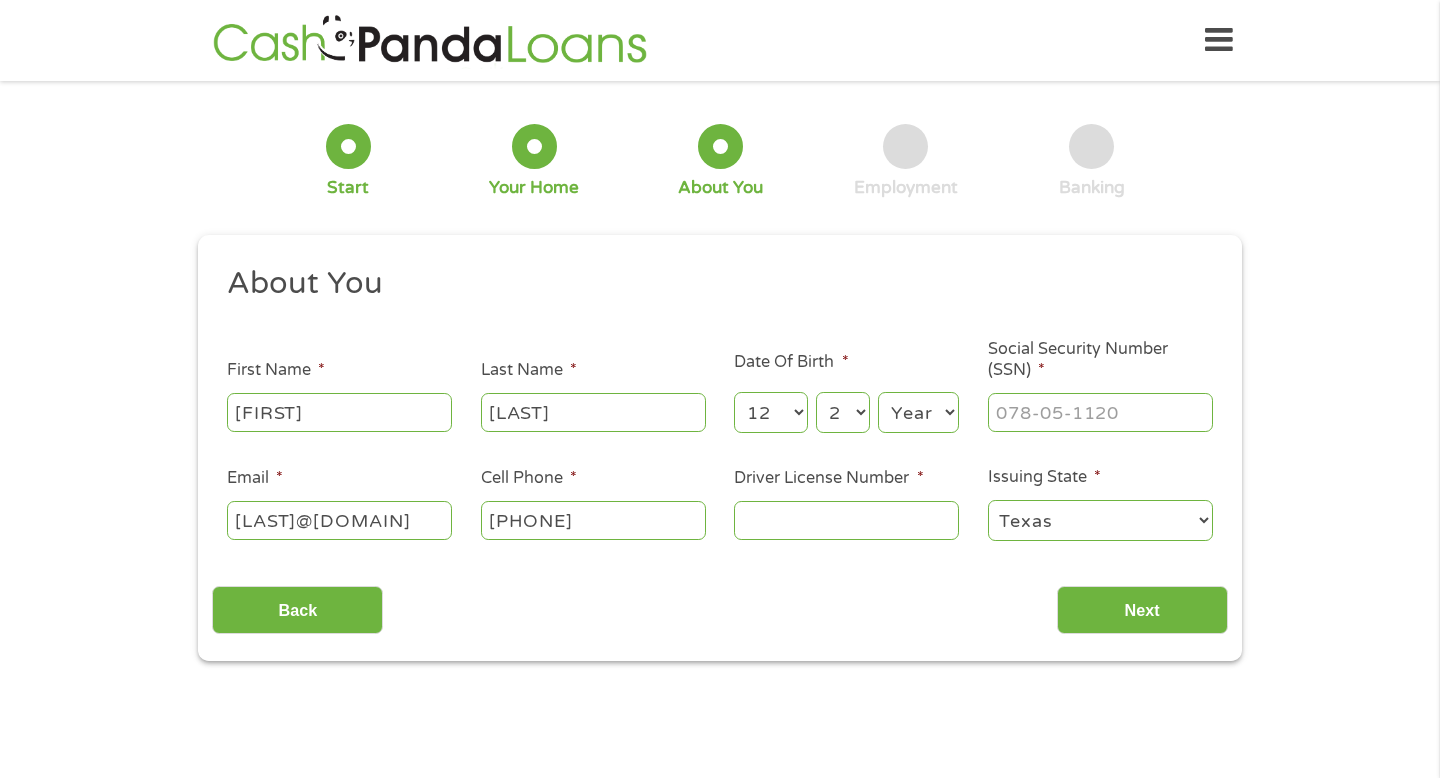 select on "1974" 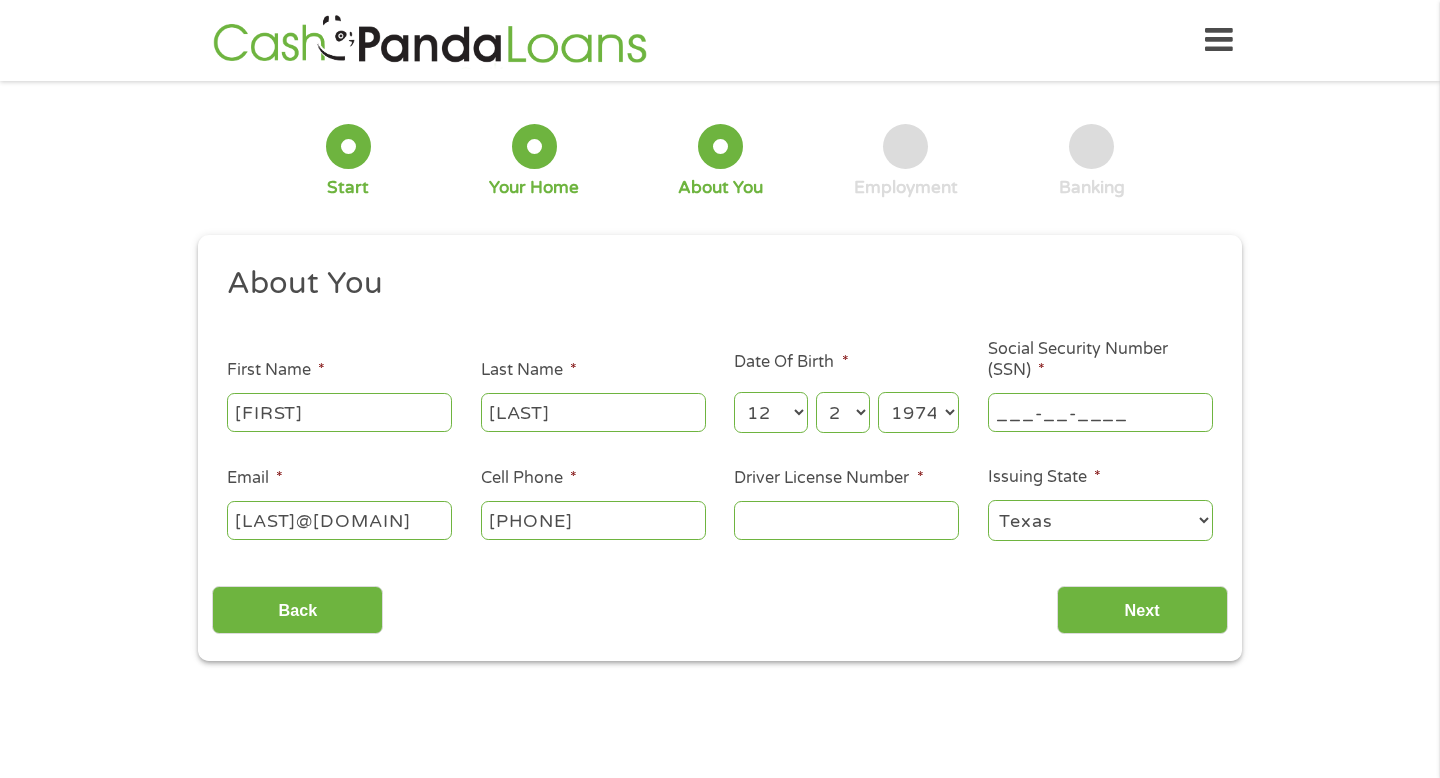 click on "___-__-____" at bounding box center (1100, 412) 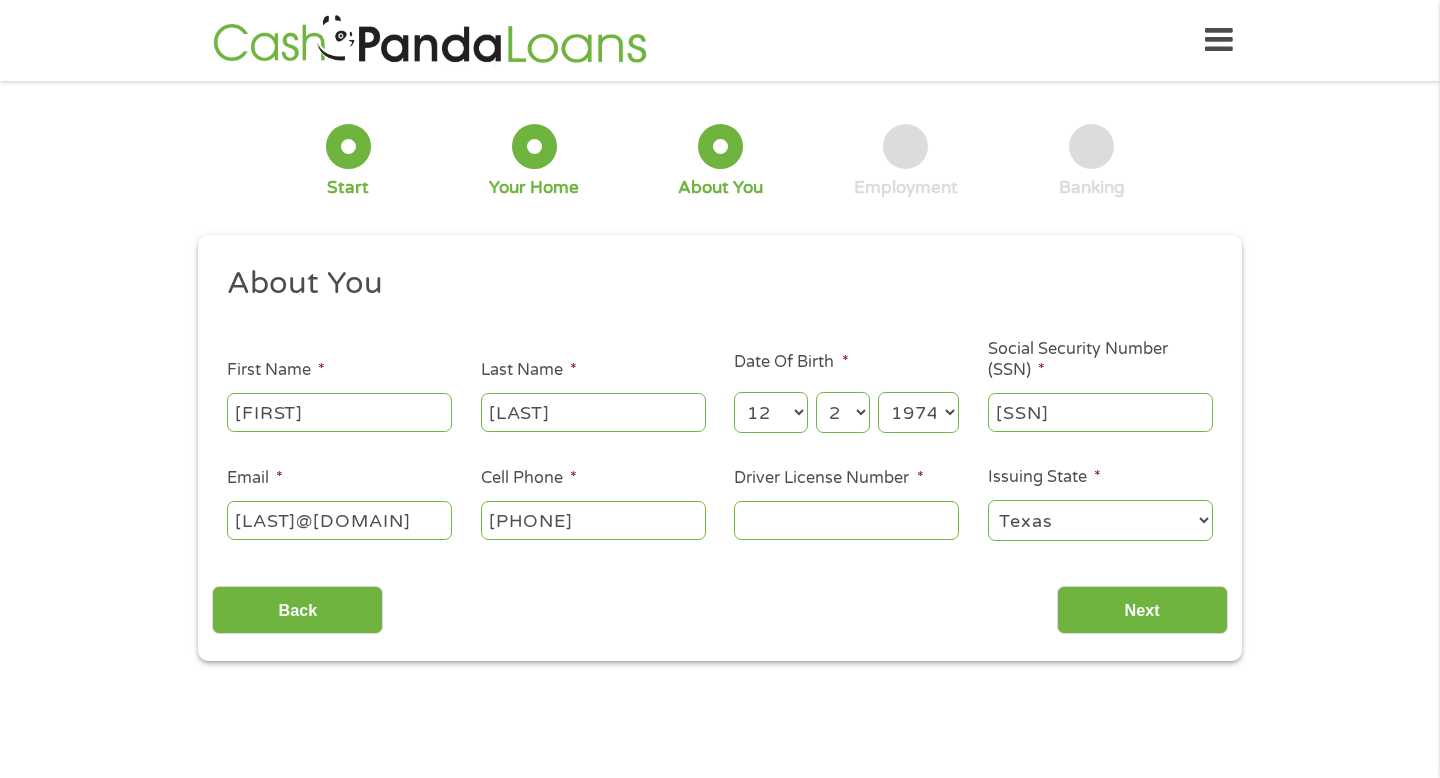 type on "[PHONE]" 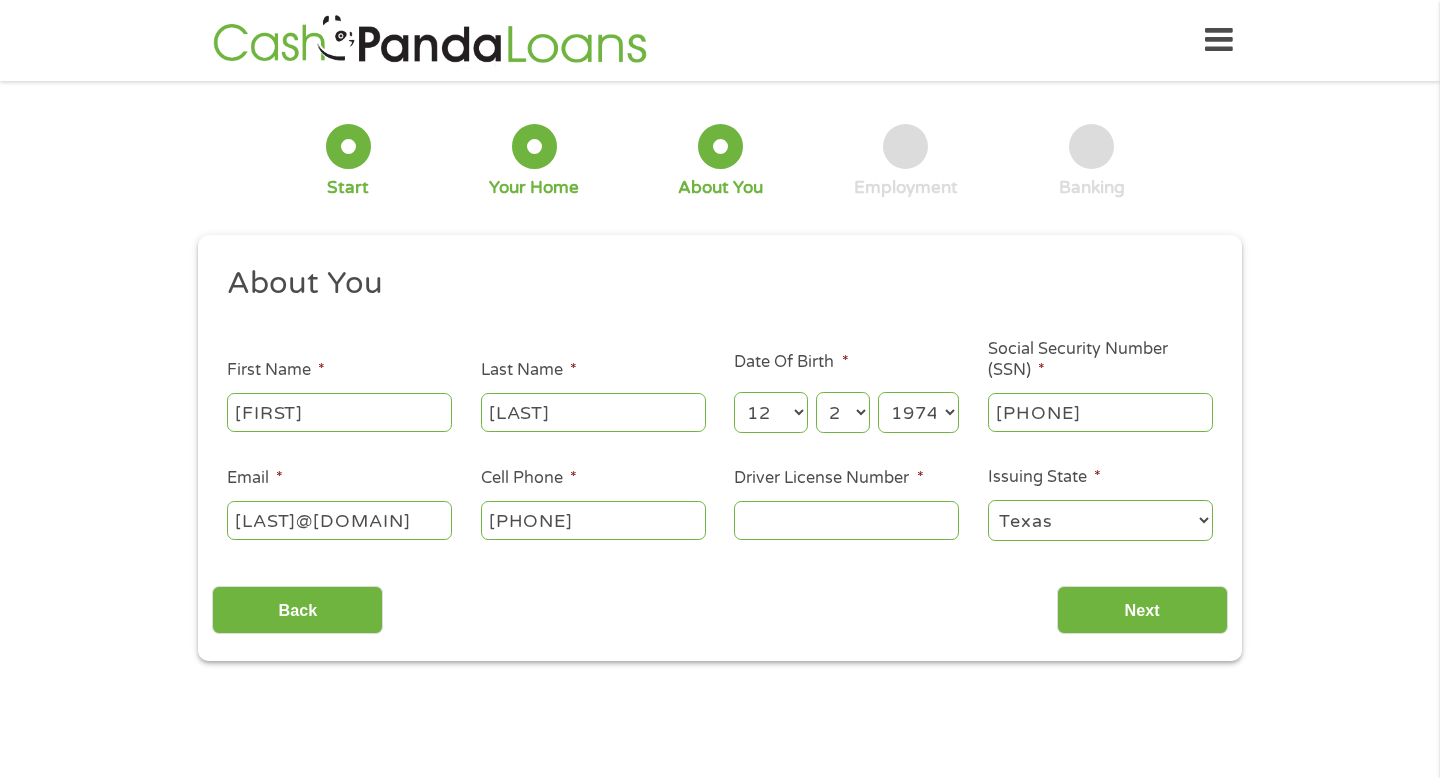 click on "Driver License Number *" at bounding box center (846, 520) 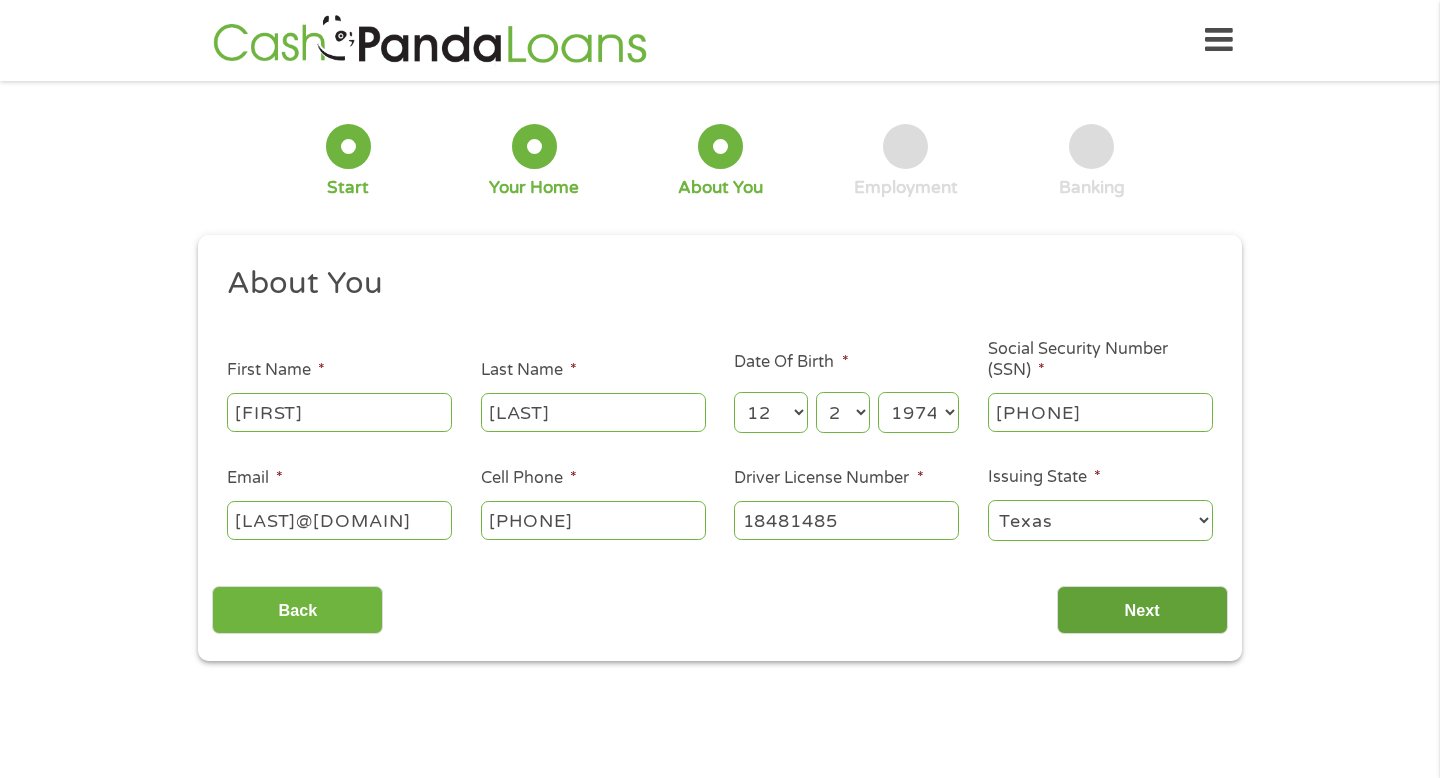 type on "18481485" 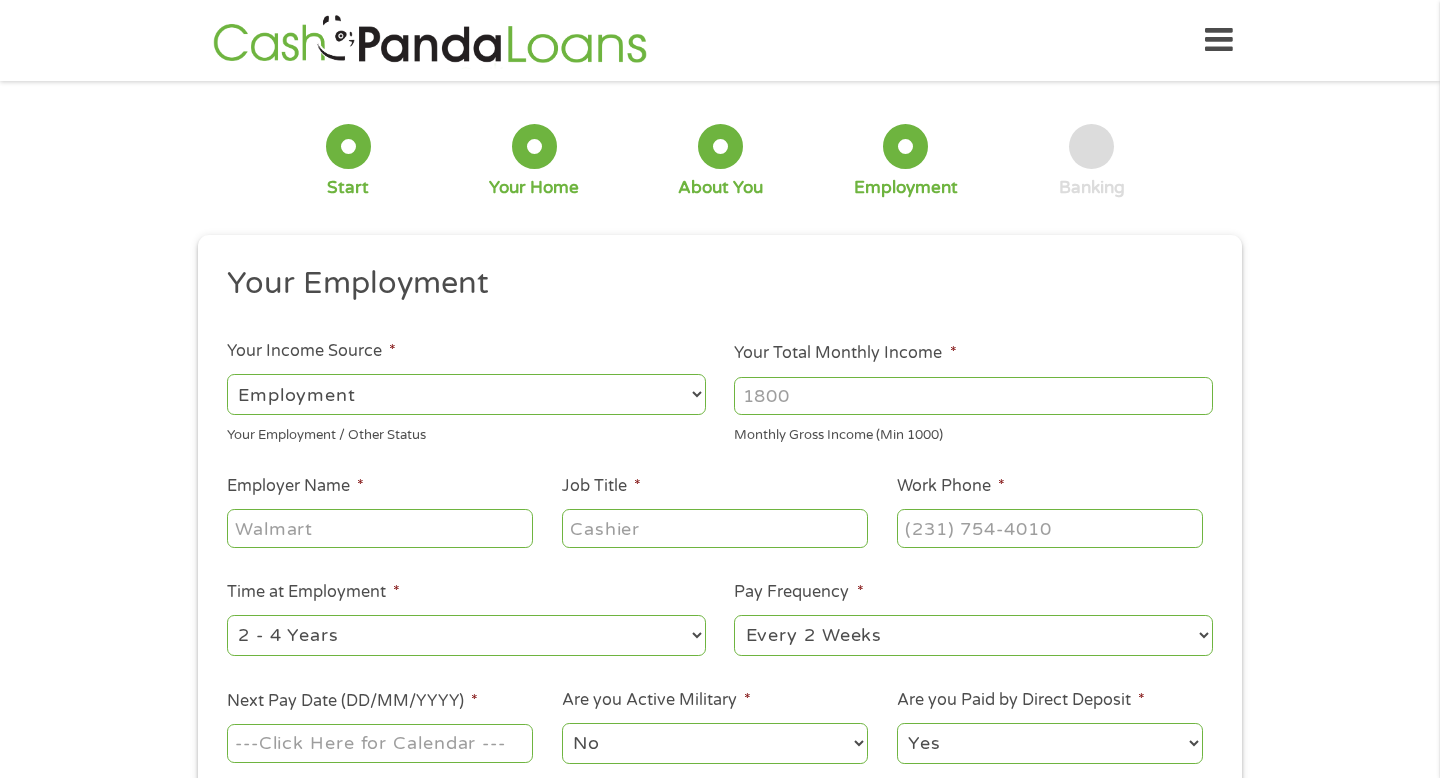 scroll, scrollTop: 8, scrollLeft: 8, axis: both 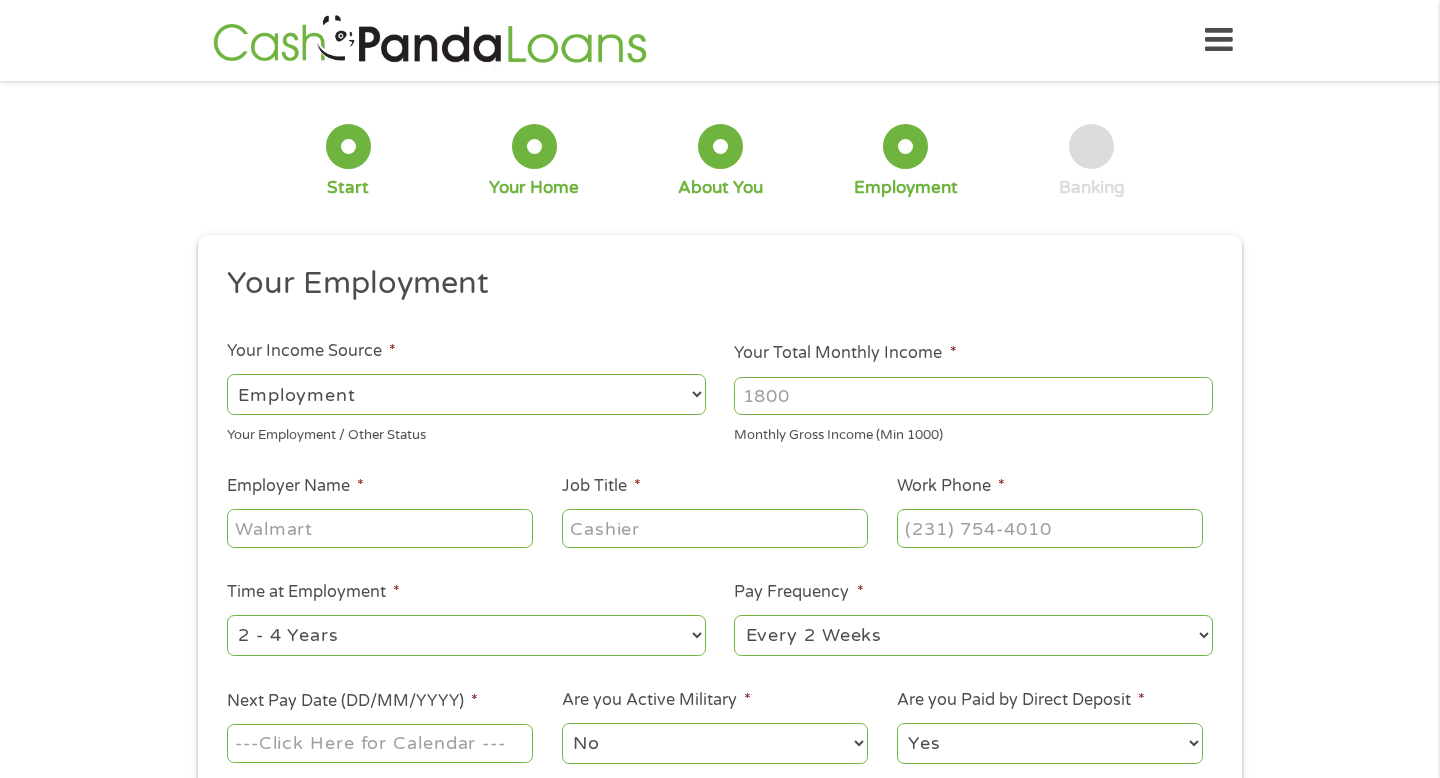click on "--- Choose one --- Employment Self Employed Benefits" at bounding box center (466, 394) 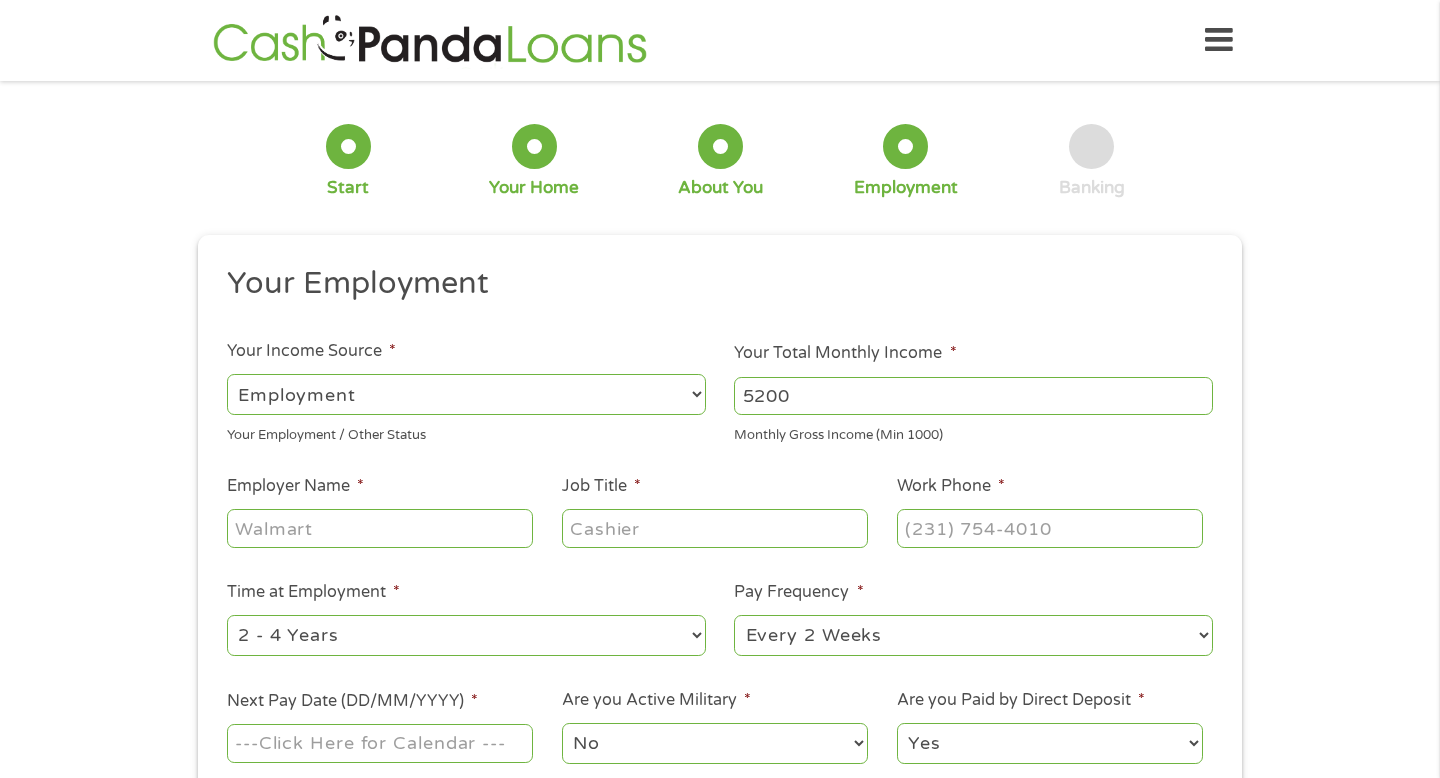 type on "5200" 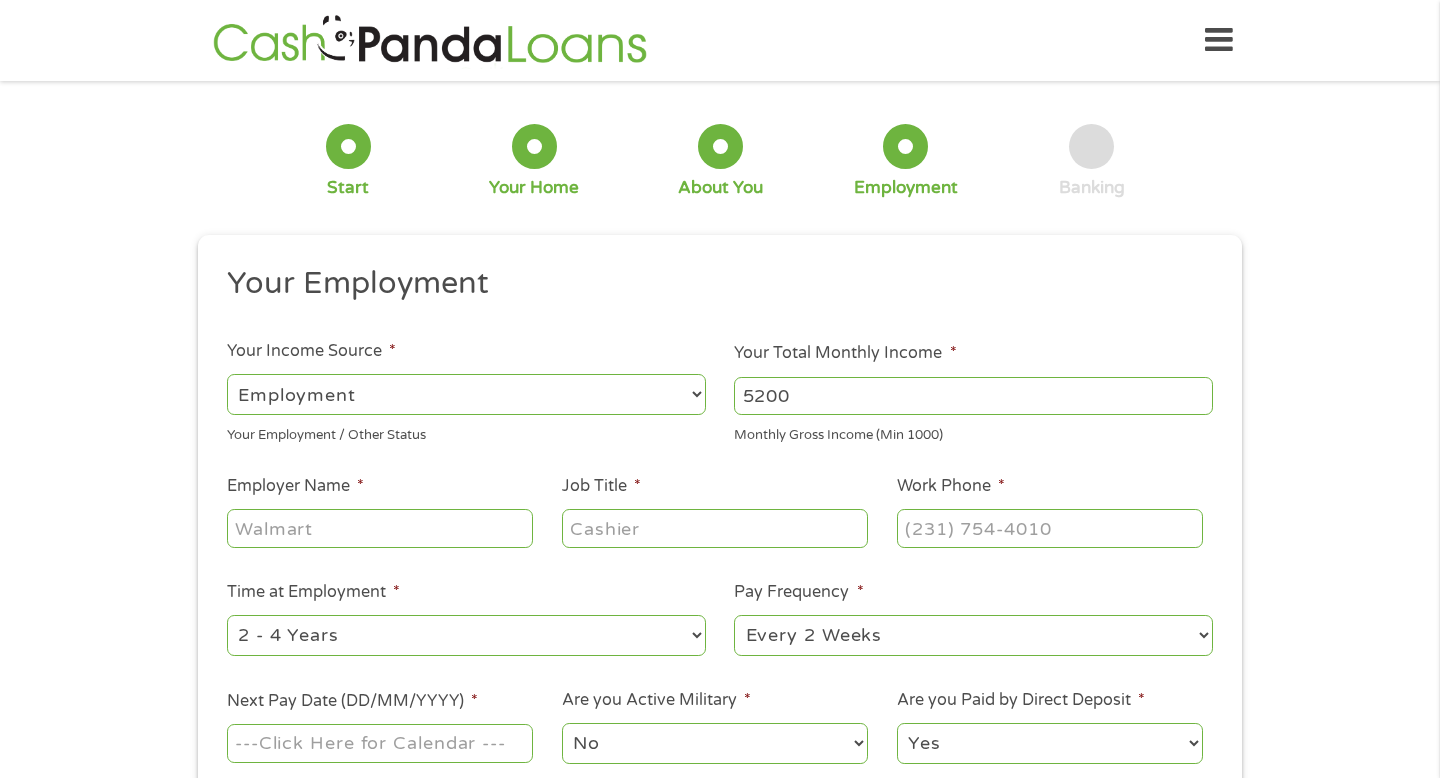 click on "Employer Name *" at bounding box center (380, 528) 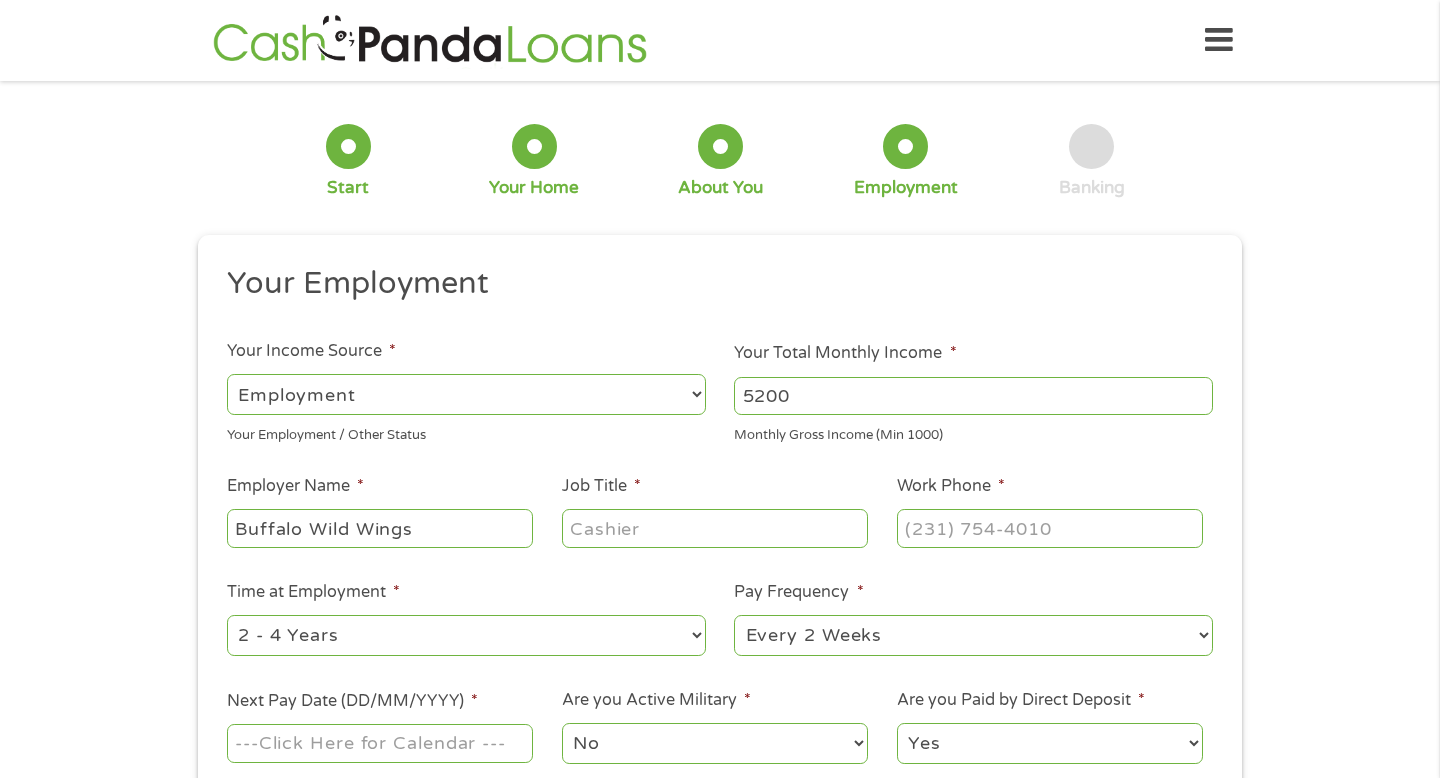 type on "Buffalo Wild Wings" 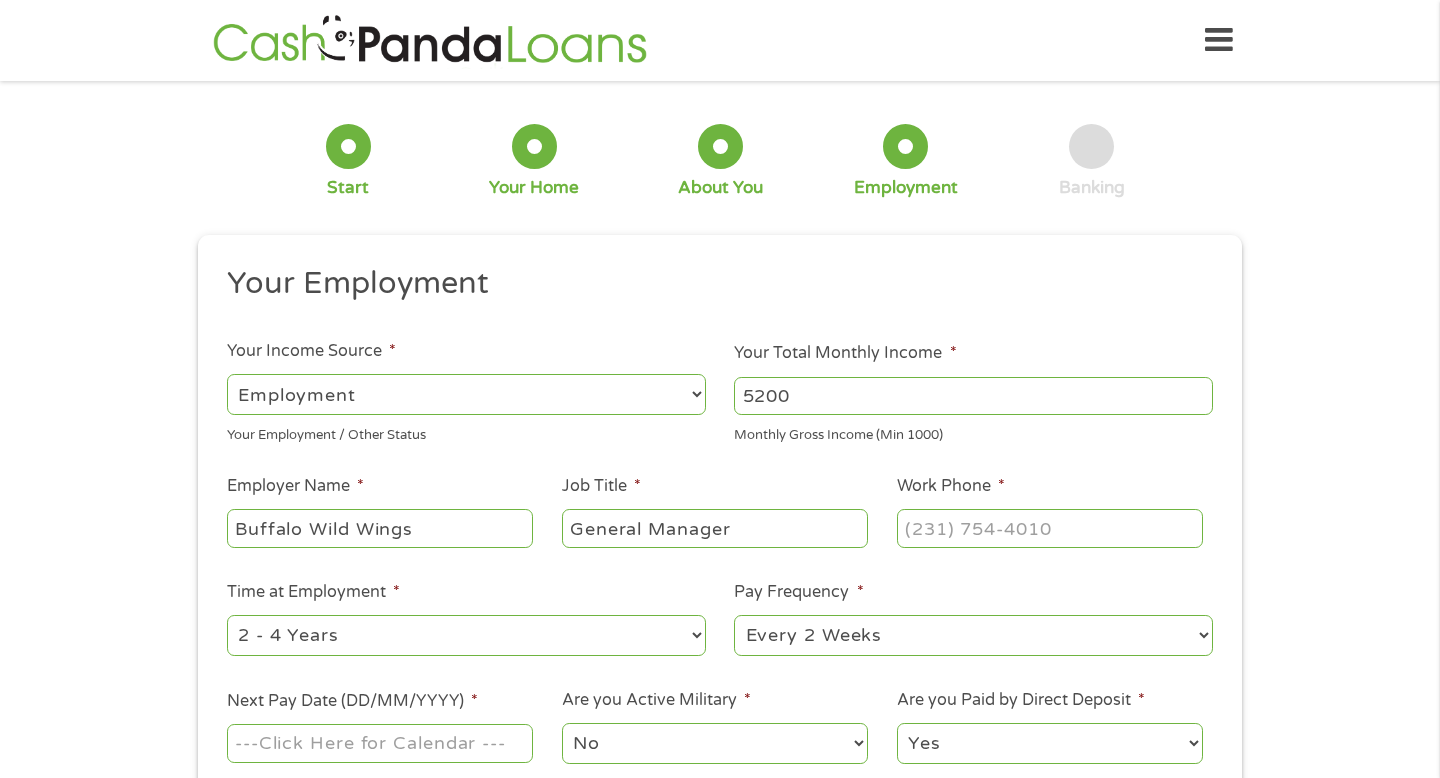 type on "General Manager" 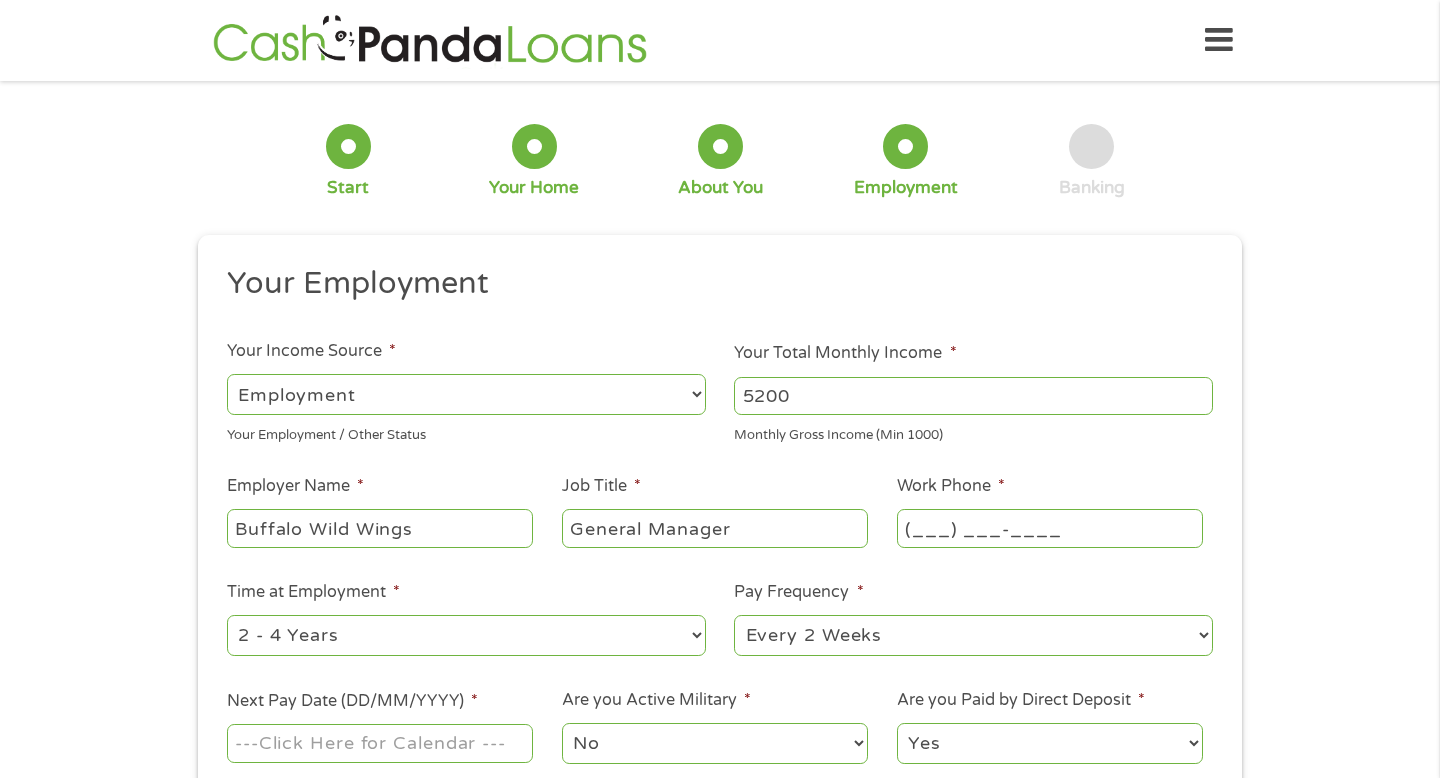 click on "(___) ___-____" at bounding box center (1050, 528) 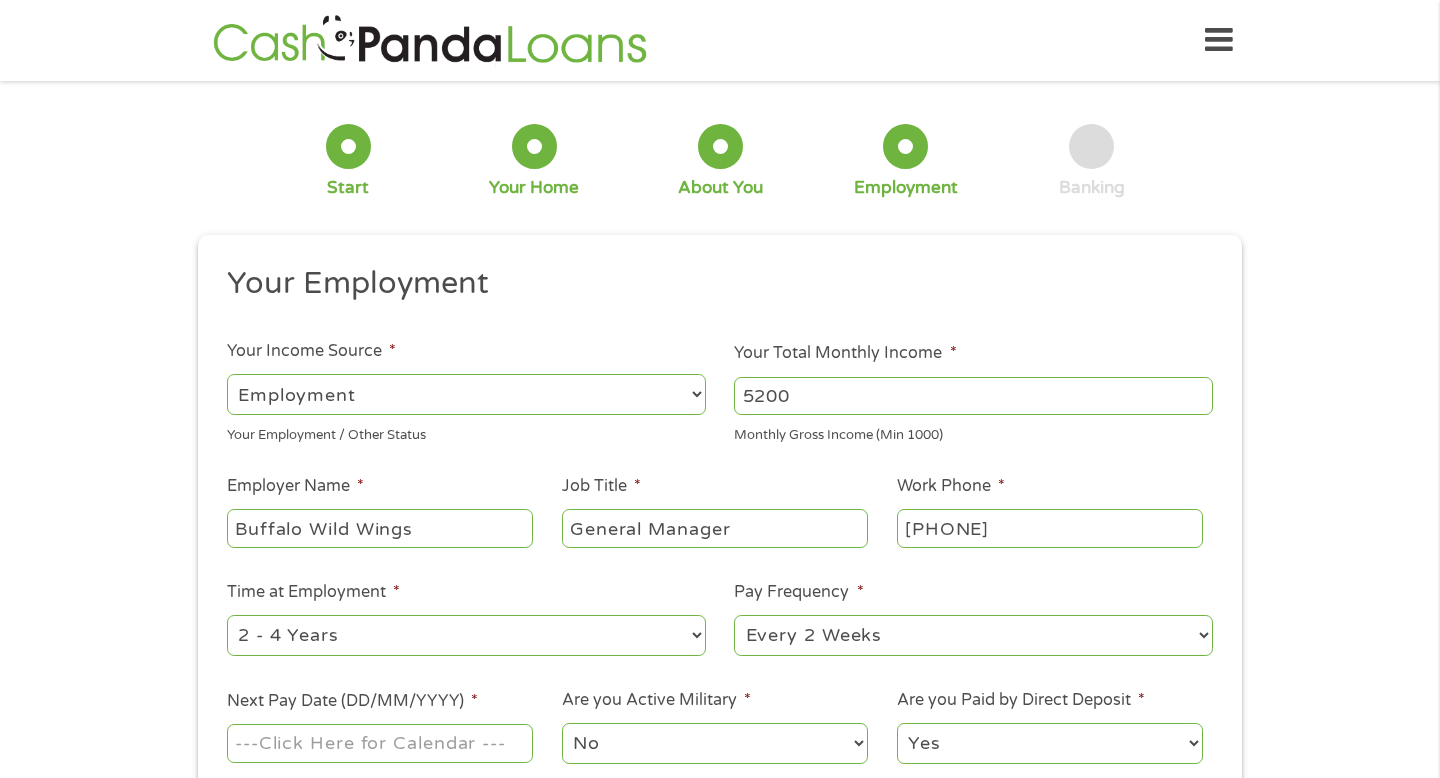 type on "[PHONE]" 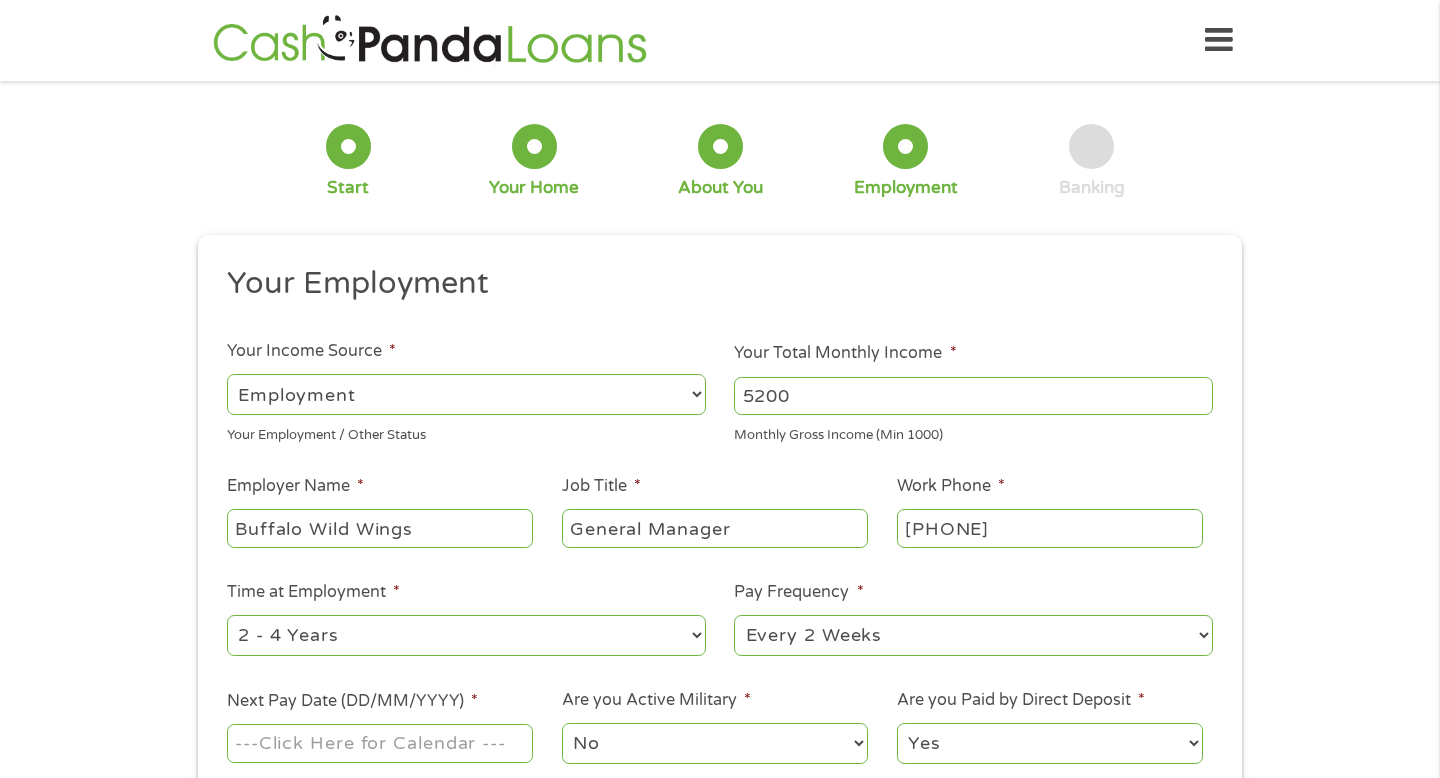 click on "1 Start 2 Your Home 3 About You 4 Employment 5 Banking 6
This field is hidden when viewing the form gclid EAIaIQobChMI07KcsfH0jgMVLCvUAR1bYTE5EAAYAyAAEgLtUvD_BwE This field is hidden when viewing the form Referrer https://www.example.com/?medium=adwords&source=adwords&campaign=22747246762&adgroup=181722780453&creative=761512430325&position&keyword=approval%20loan%20regardless%20of%20credit&utm_term=%7Bsearchterm%7D&matchtype=%7Bterm%7D&device=c&network=s&gad_source=5&gad_campaignid=22747246762&gclid=EAIaIQobChMI07KcsfH0jgMVLCvUAR1bYTE5EAAYAyAAEgLtUvD_BwE This field is hidden when viewing the form Source adwords This field is hidden when viewing the form Campaign 22747246762 This field is hidden when viewing the form Medium adwords This field is hidden when viewing the form adgroup 181722780453 This field is hidden when viewing the form creative 761512430325 position keyword" at bounding box center (720, 489) 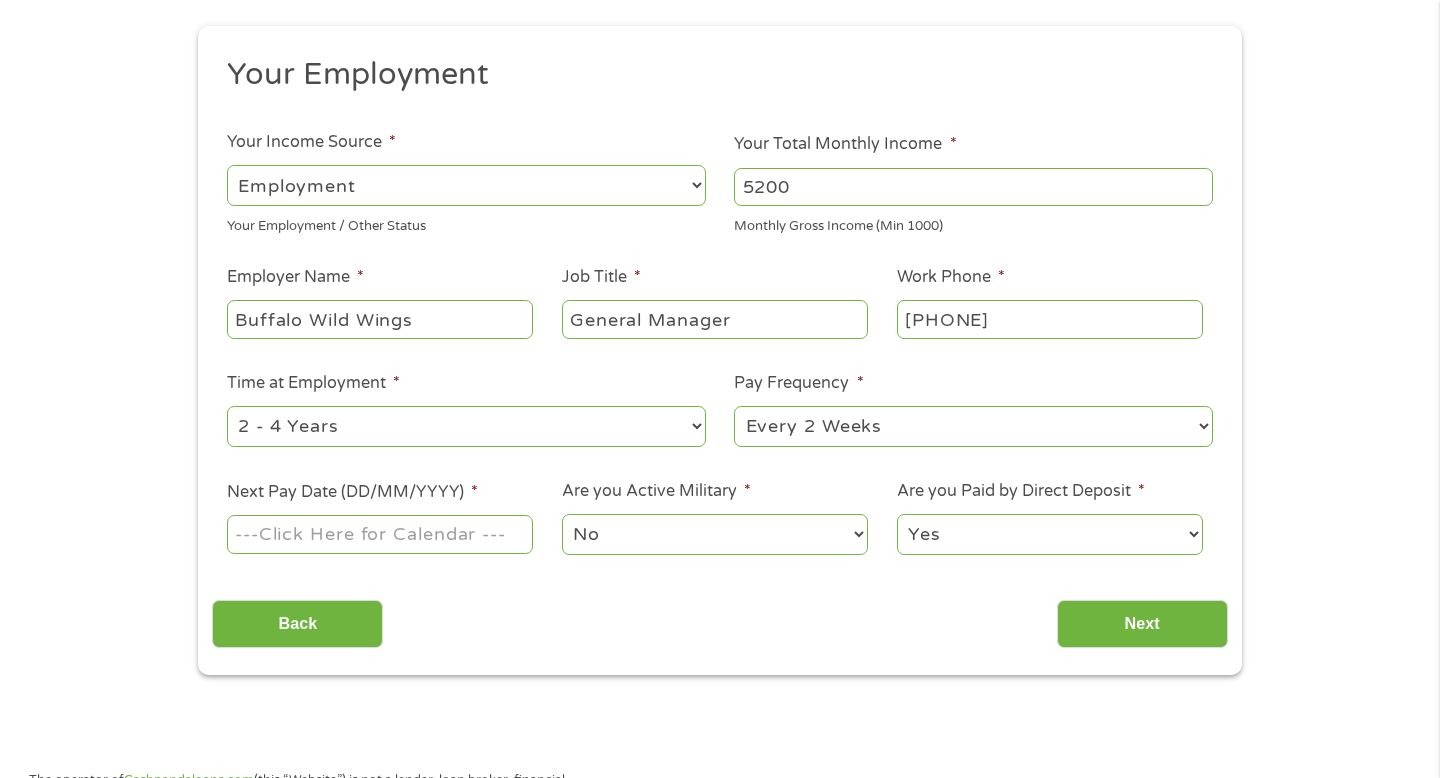 scroll, scrollTop: 229, scrollLeft: 0, axis: vertical 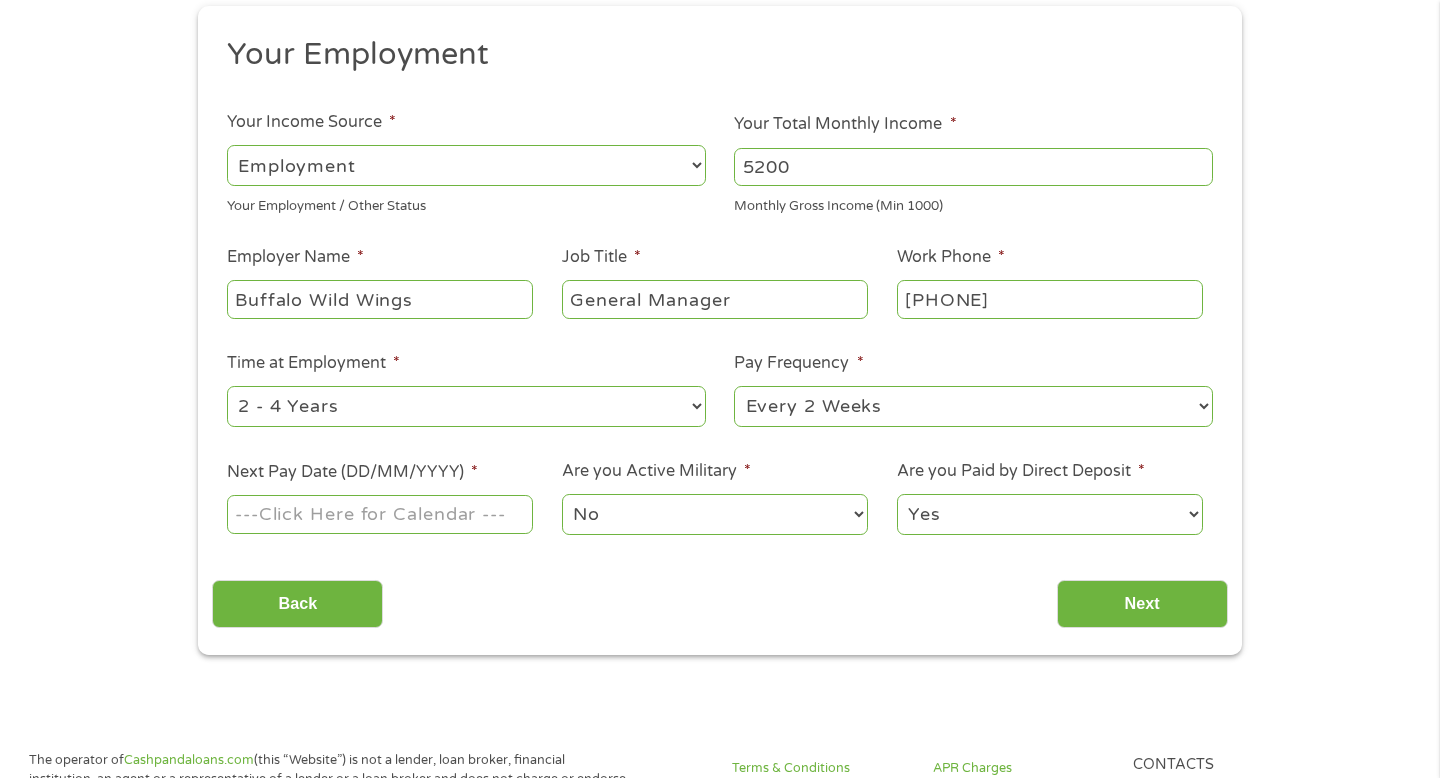 click on "--- Choose one --- 1 Year or less 1 - 2 Years 2 - 4 Years Over 4 Years" at bounding box center [466, 406] 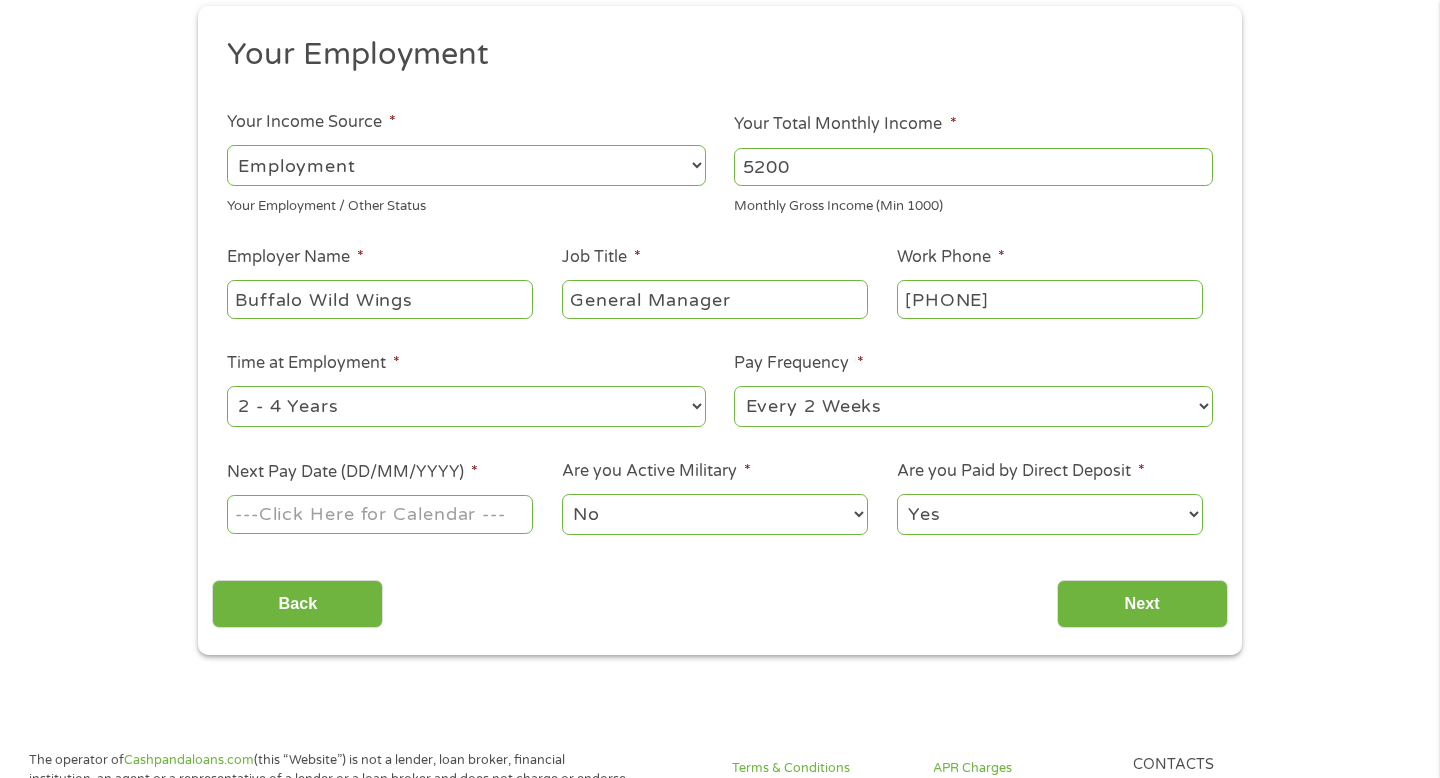 select on "60months" 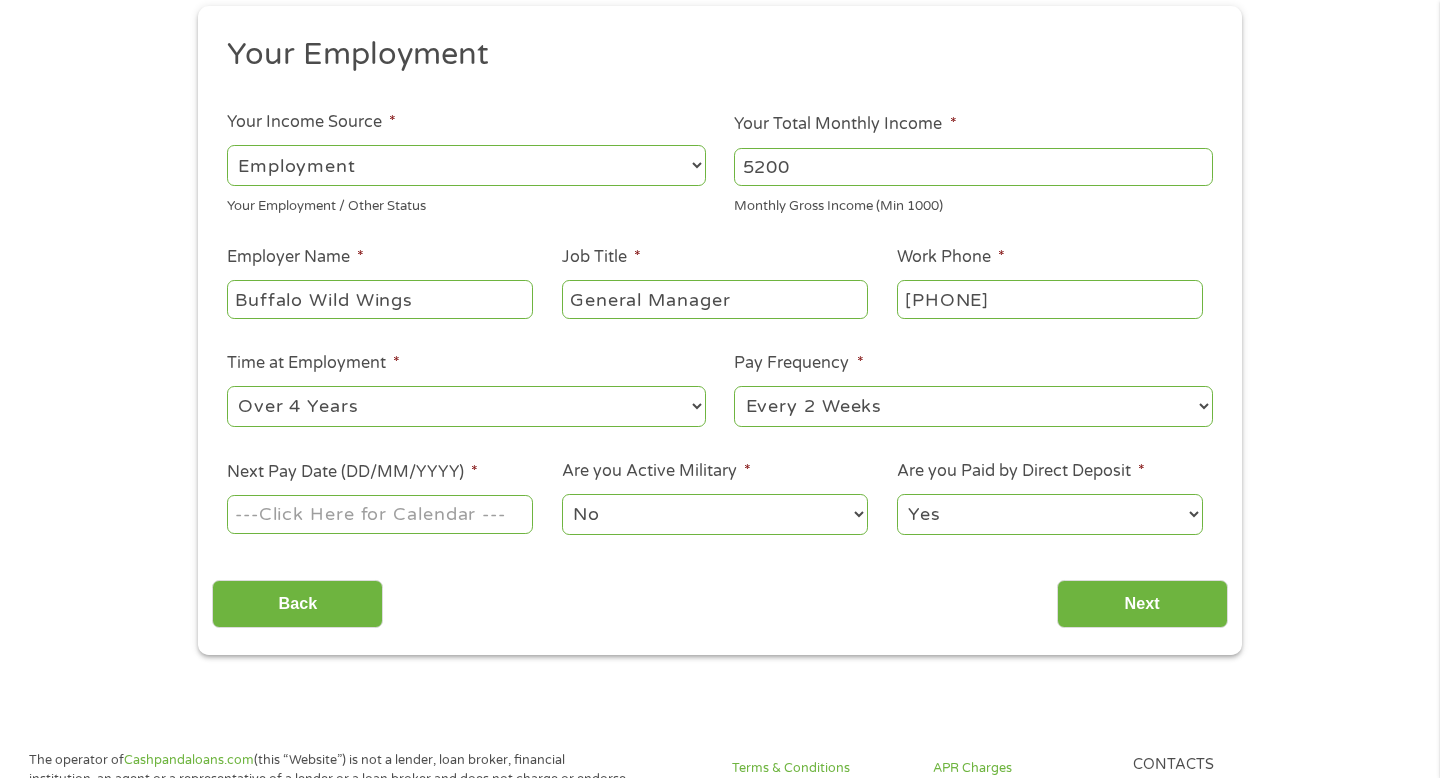 click on "Next Pay Date (DD/MM/YYYY) *" at bounding box center [380, 514] 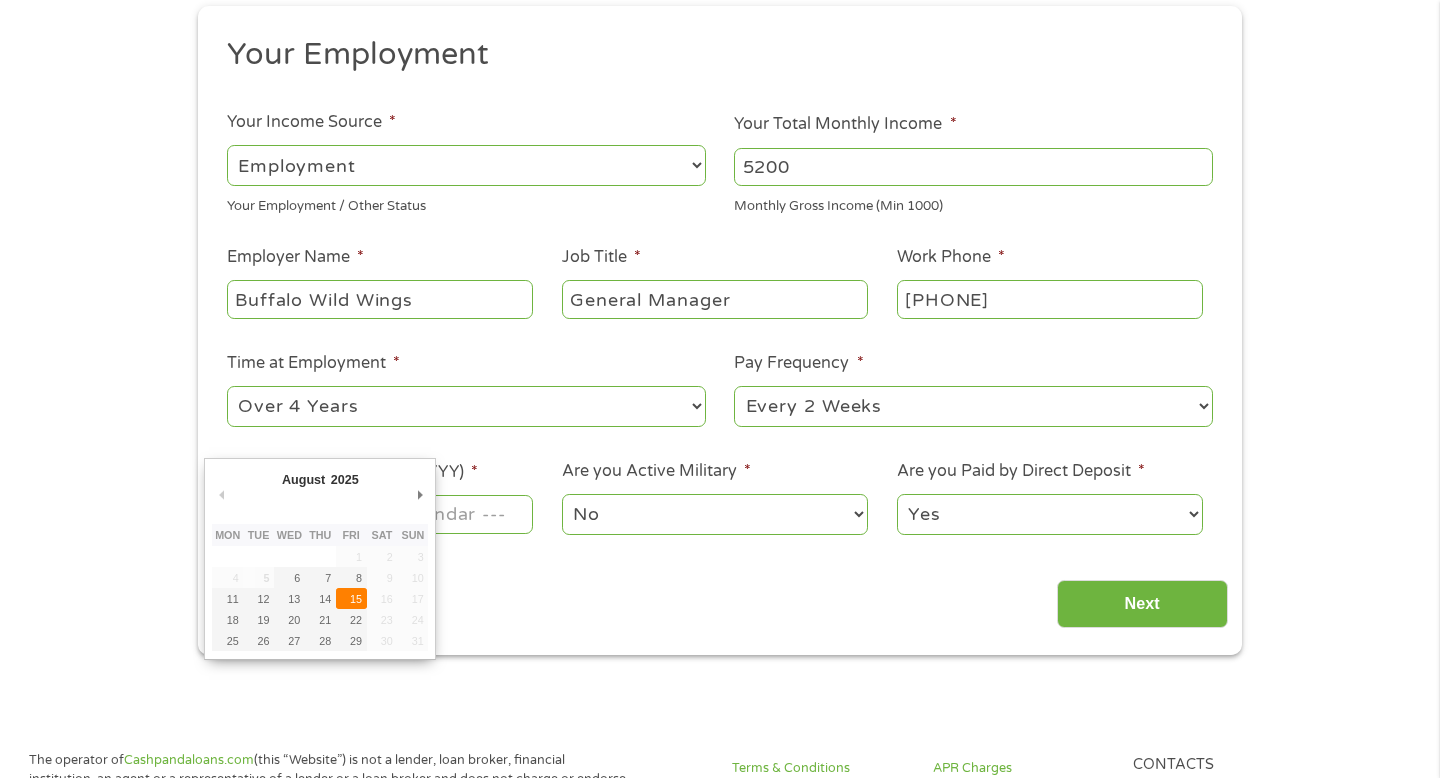 type on "15/08/2025" 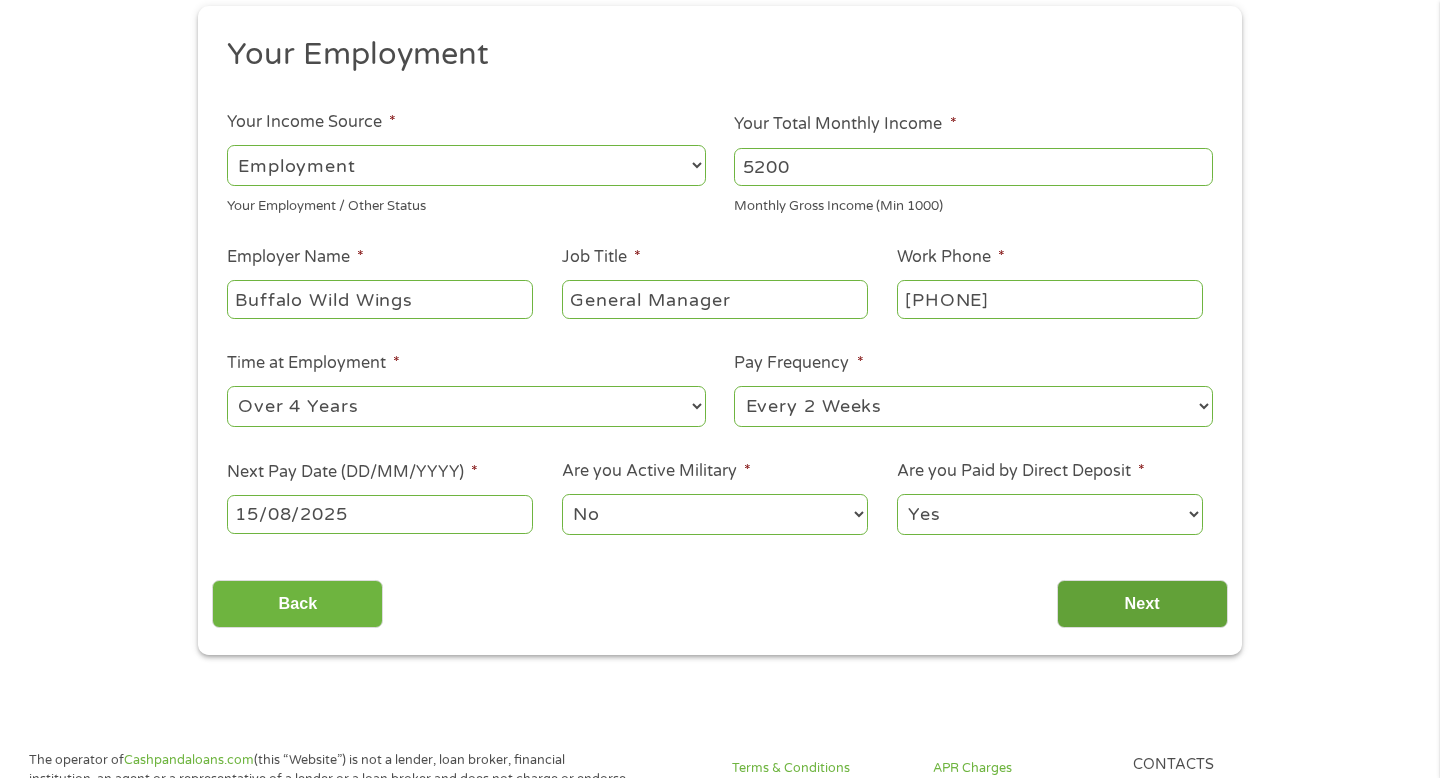click on "Next" at bounding box center [1142, 604] 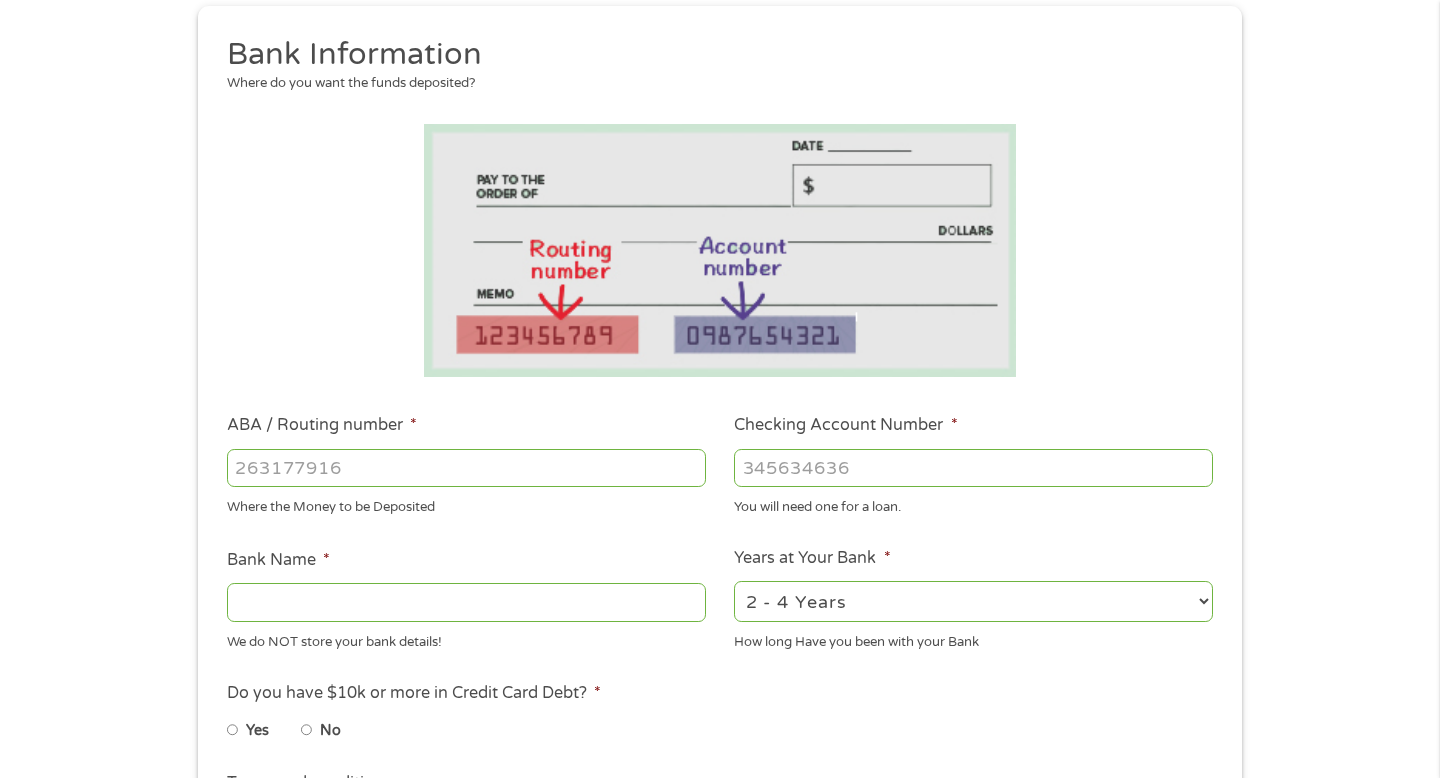 scroll, scrollTop: 8, scrollLeft: 8, axis: both 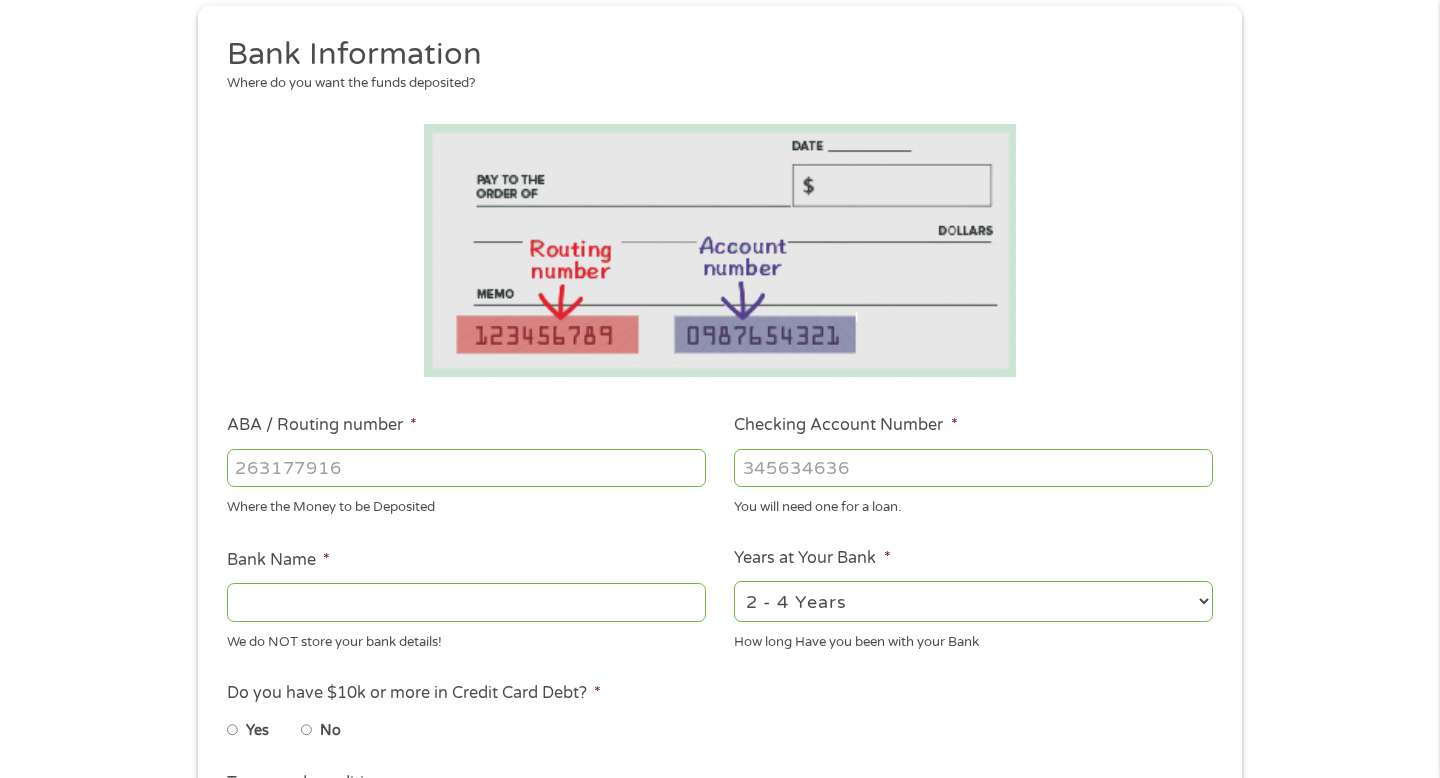 click on "ABA / Routing number *" at bounding box center [466, 468] 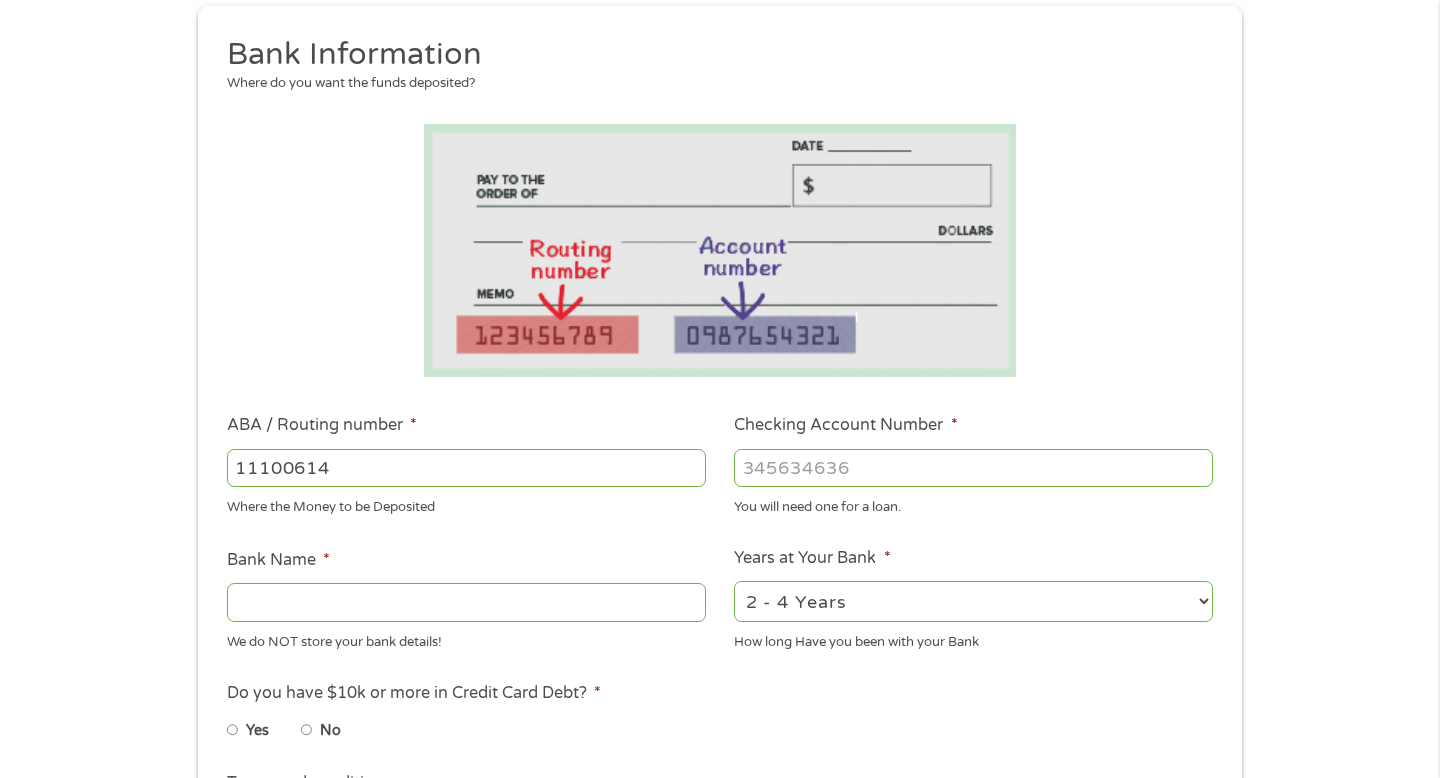 type on "11100614" 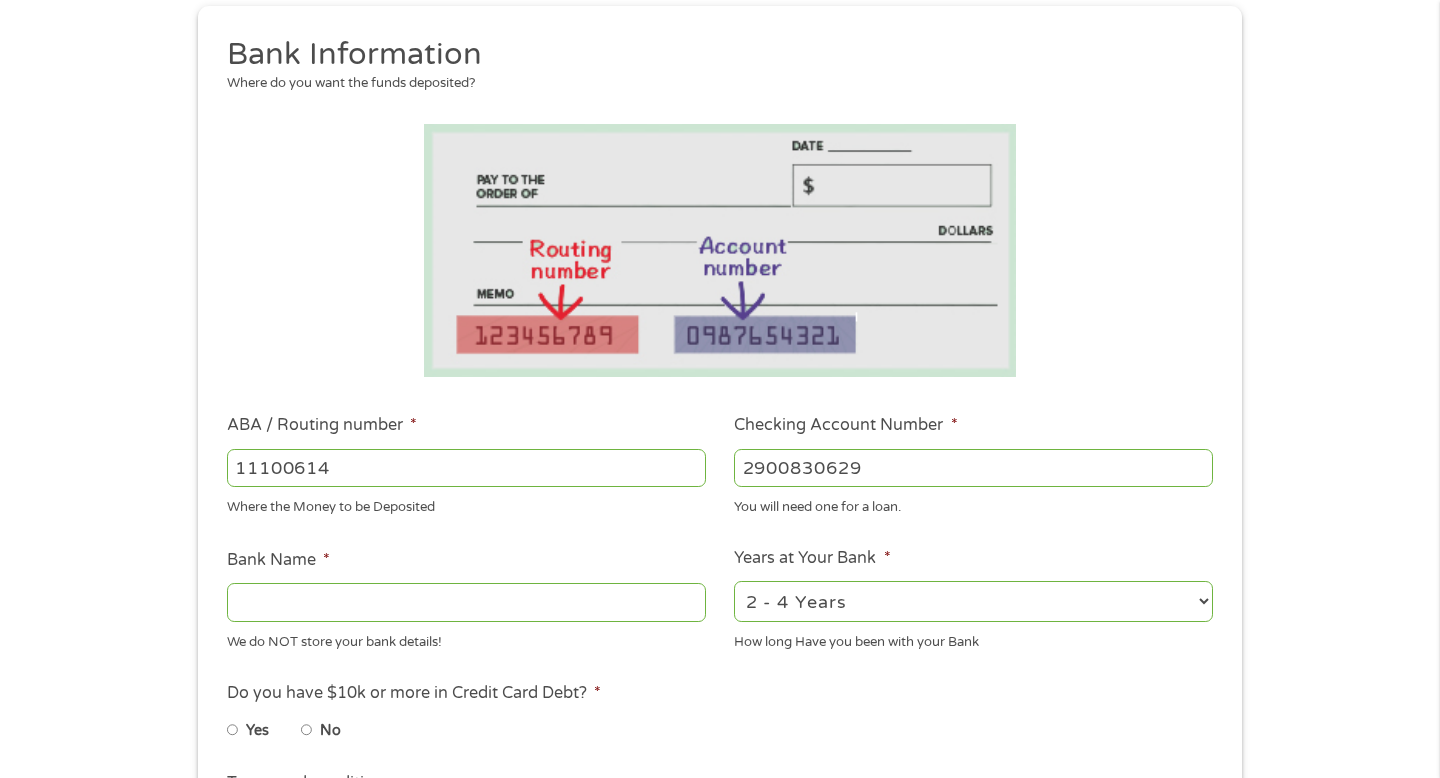type on "2900830629" 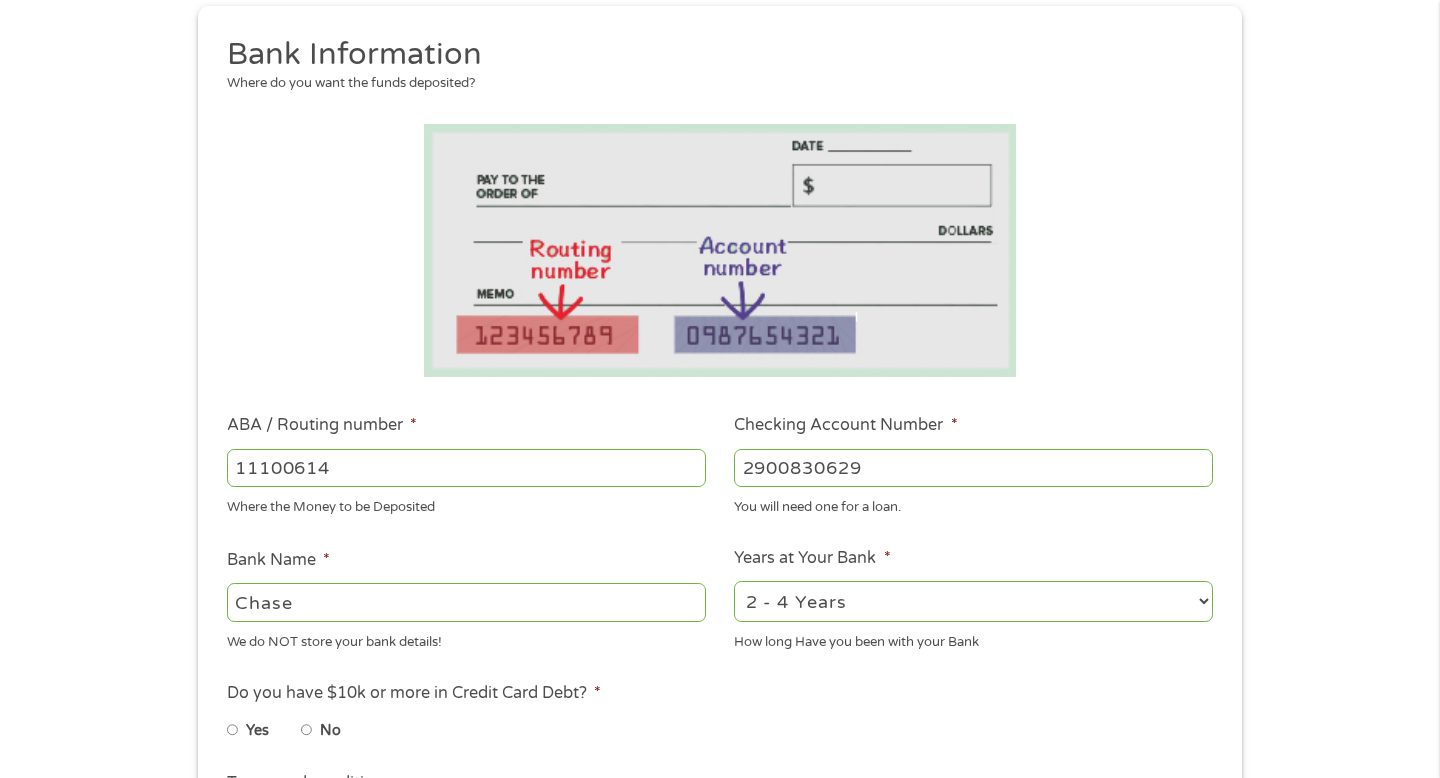 type on "Chase" 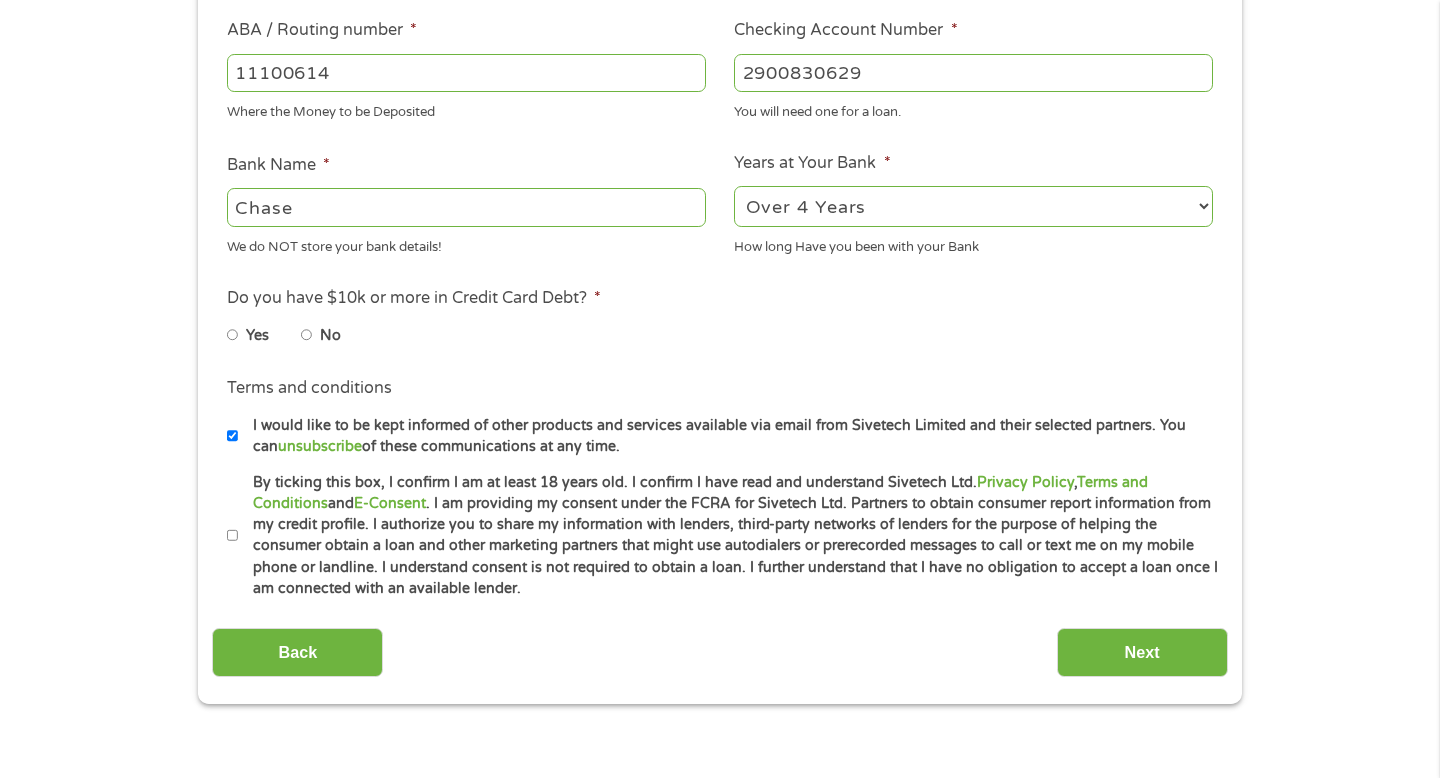 scroll, scrollTop: 648, scrollLeft: 0, axis: vertical 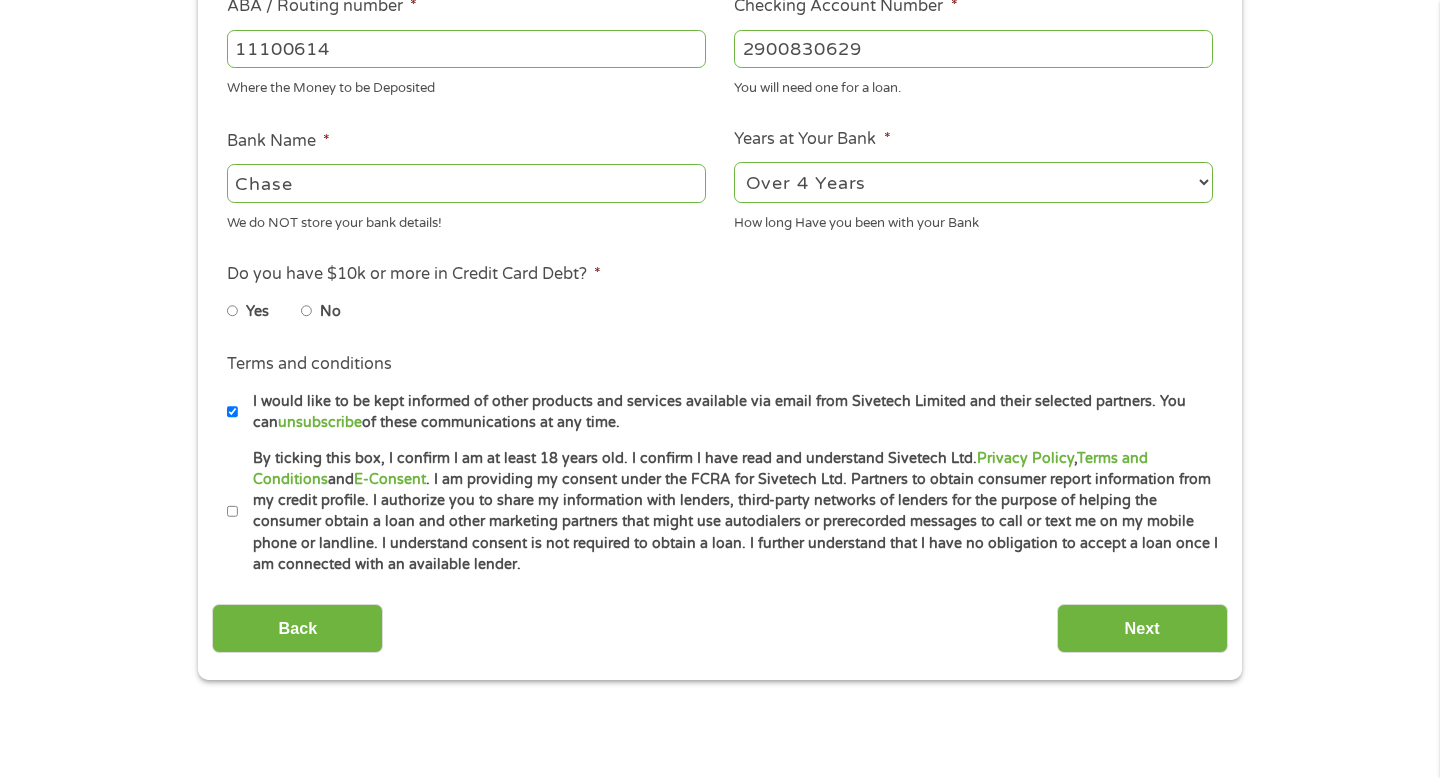 click on "No" at bounding box center [307, 311] 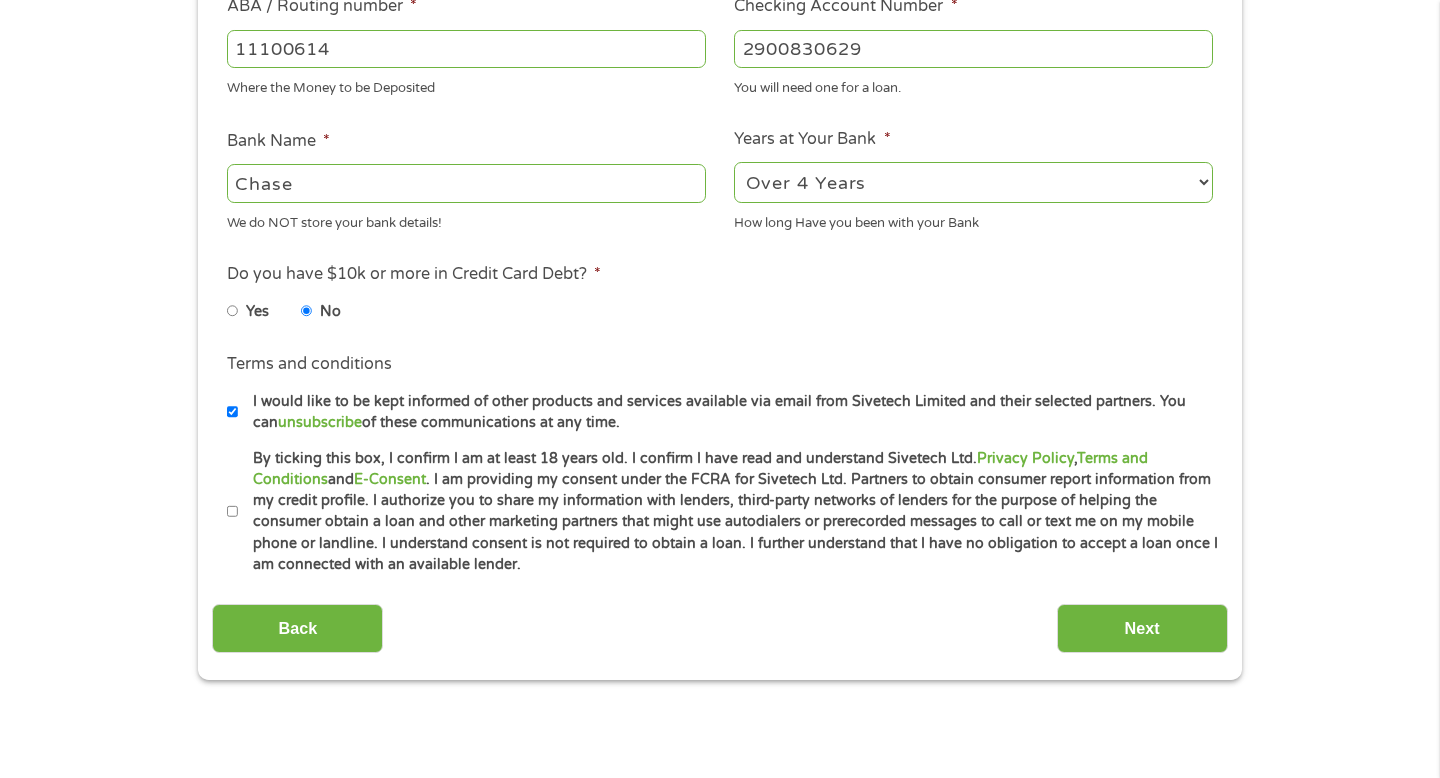 click on "By ticking this box, I confirm I am at least 18 years old. I confirm I have read and understand Sivetech Ltd.  Privacy Policy ,  Terms and Conditions  and  E-Consent . I am providing my consent under the FCRA for Sivetech Ltd. Partners to obtain consumer report information from my credit profile. I authorize you to share my information with lenders, third-party networks of lenders for the purpose of helping the consumer obtain a loan and other marketing partners that might use autodialers or prerecorded messages to call or text me on my mobile phone or landline. I understand consent is not required to obtain a loan. I further understand that I have no obligation to accept a loan once I am connected with an available lender." at bounding box center (727, 512) 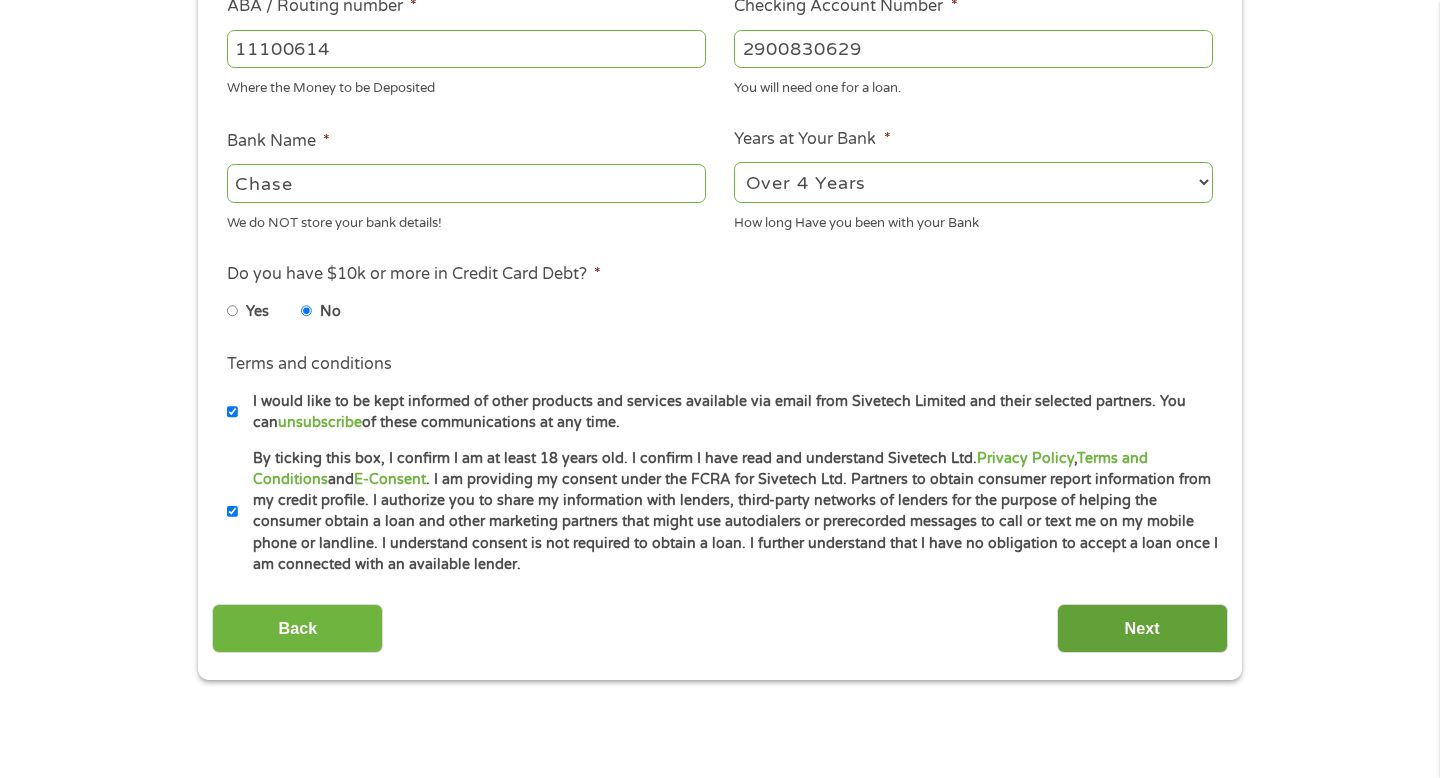 click on "Next" at bounding box center (1142, 628) 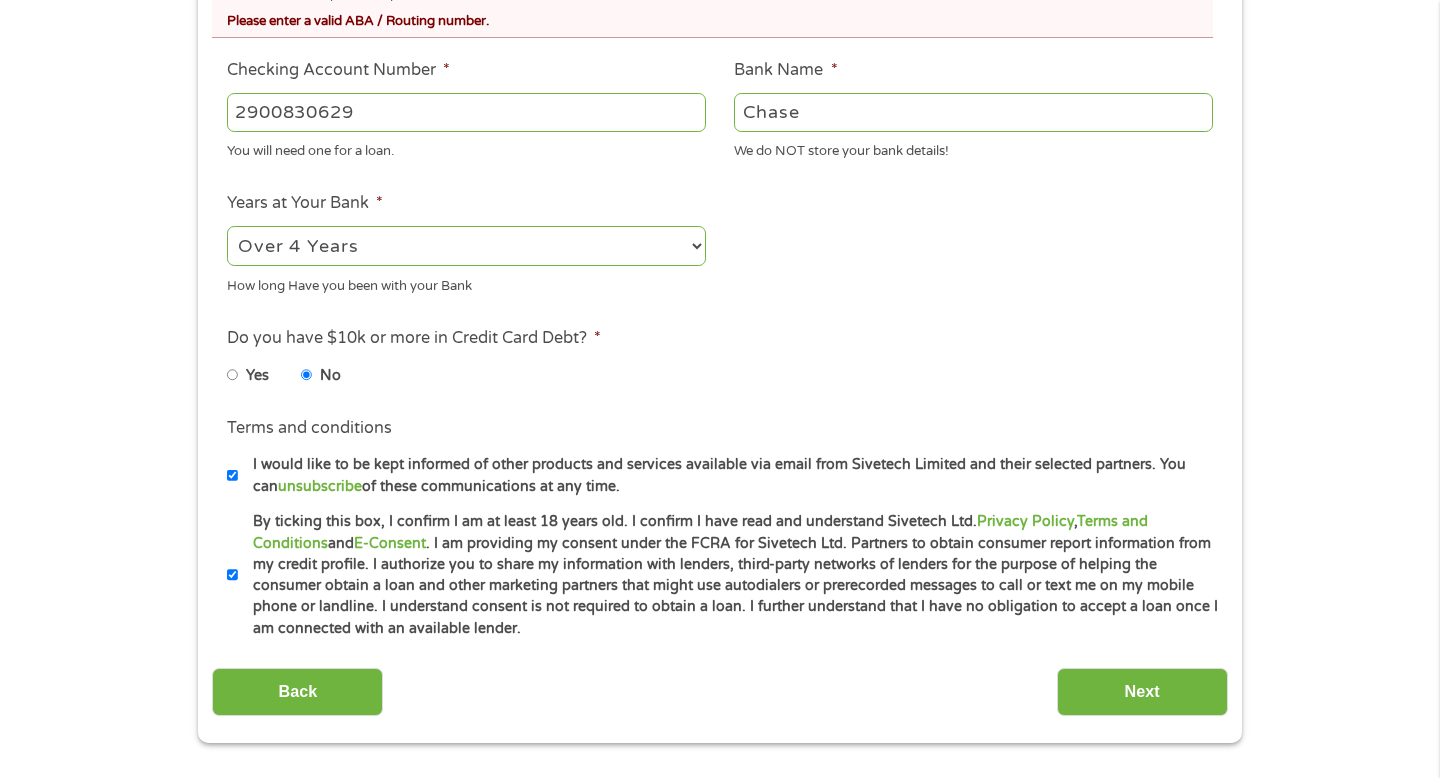 scroll, scrollTop: 8, scrollLeft: 8, axis: both 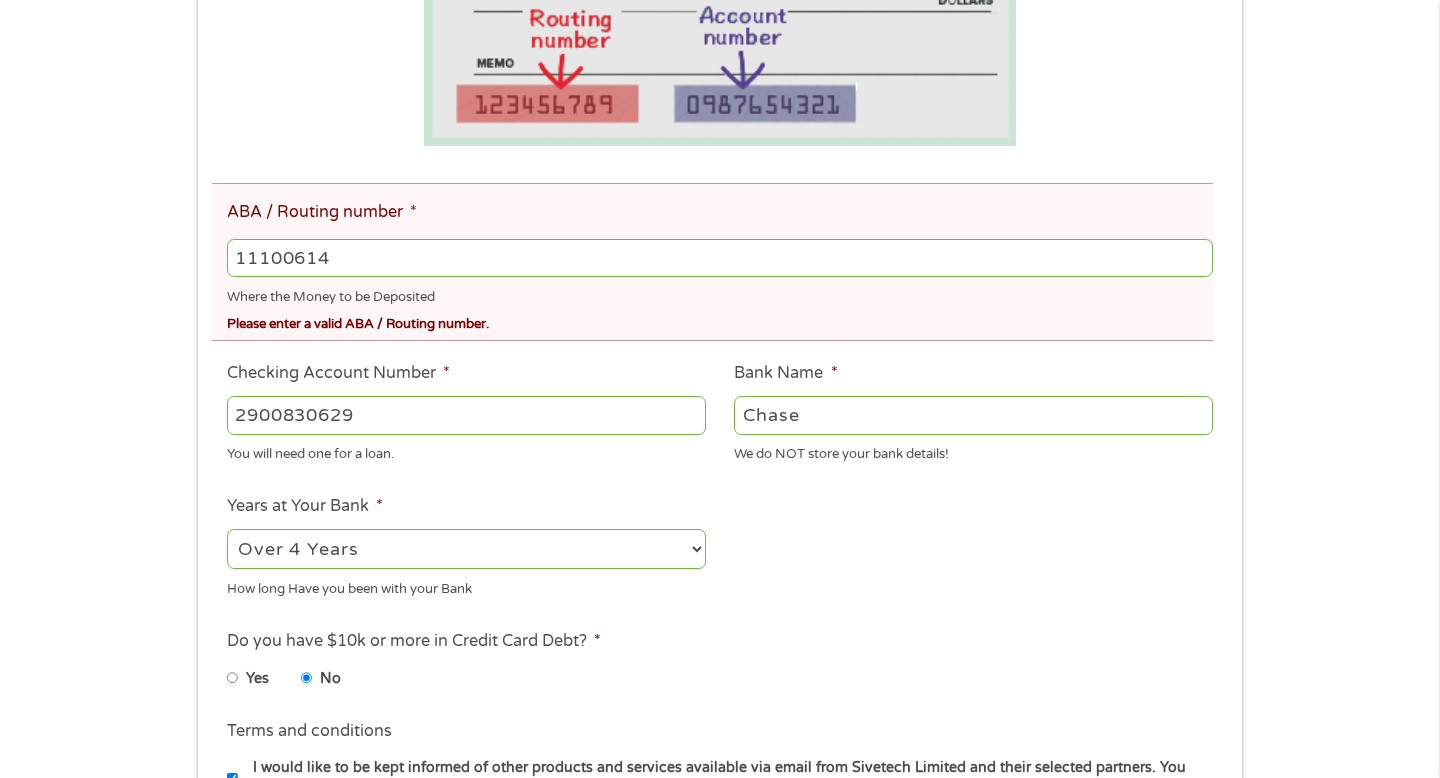 click on "11100614" at bounding box center [720, 258] 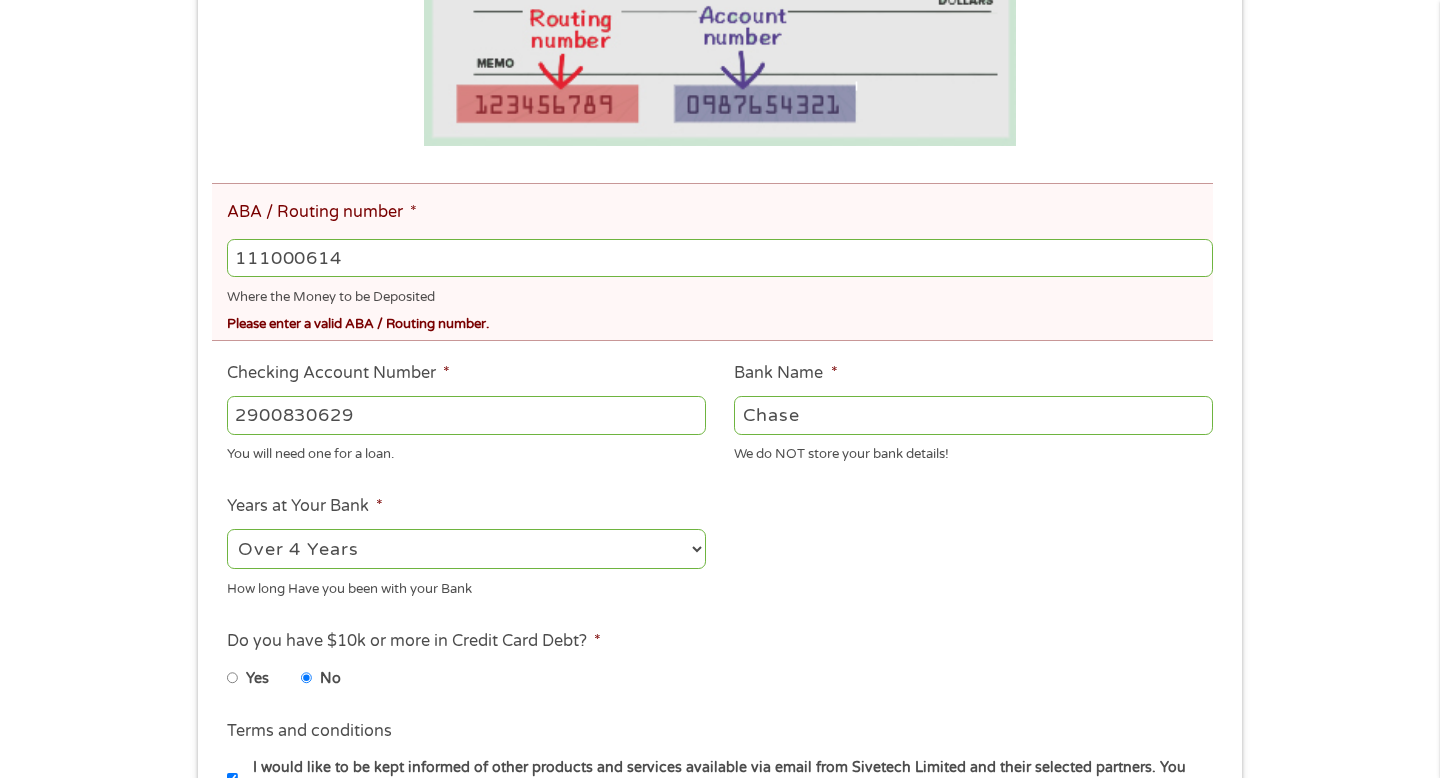 type on "JPMORGAN CHASE BANK NA" 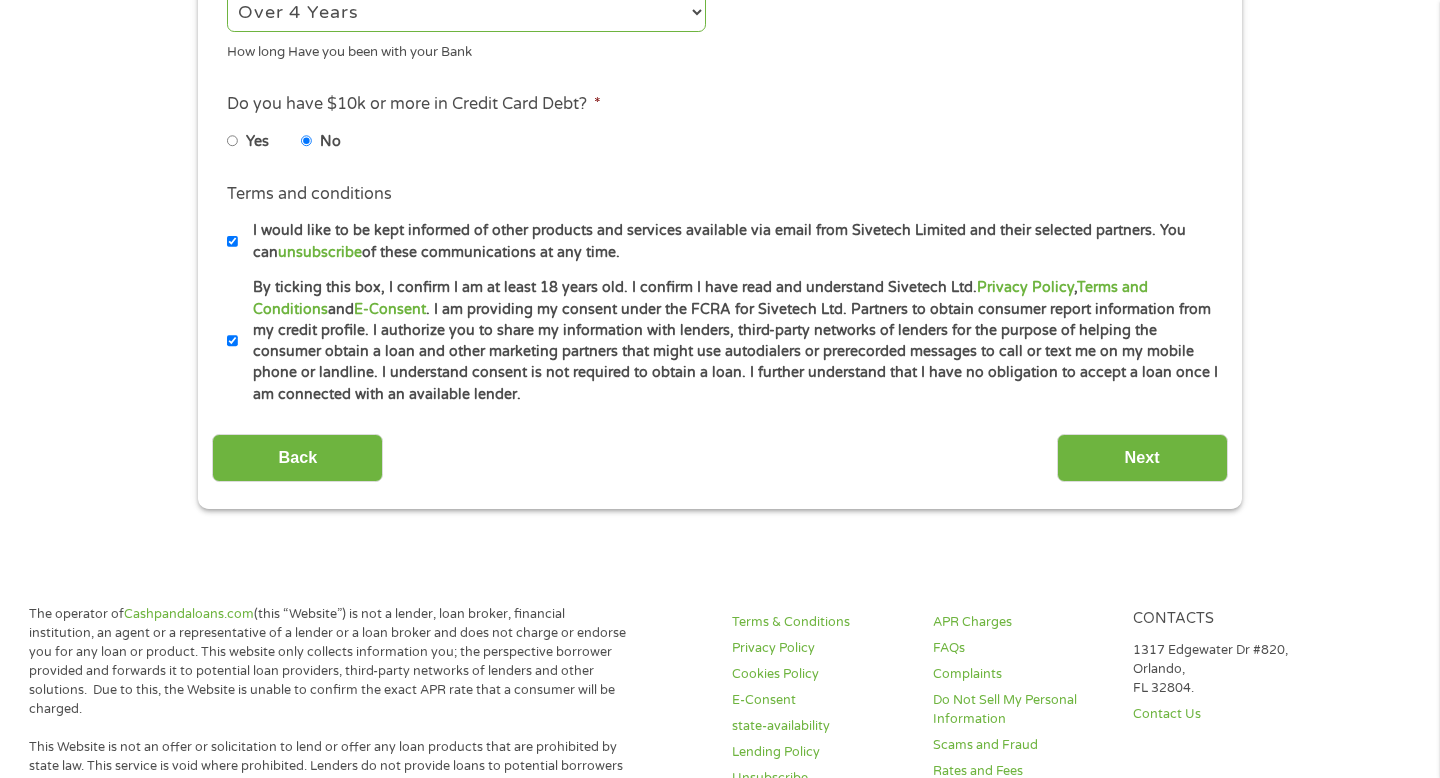 scroll, scrollTop: 1103, scrollLeft: 0, axis: vertical 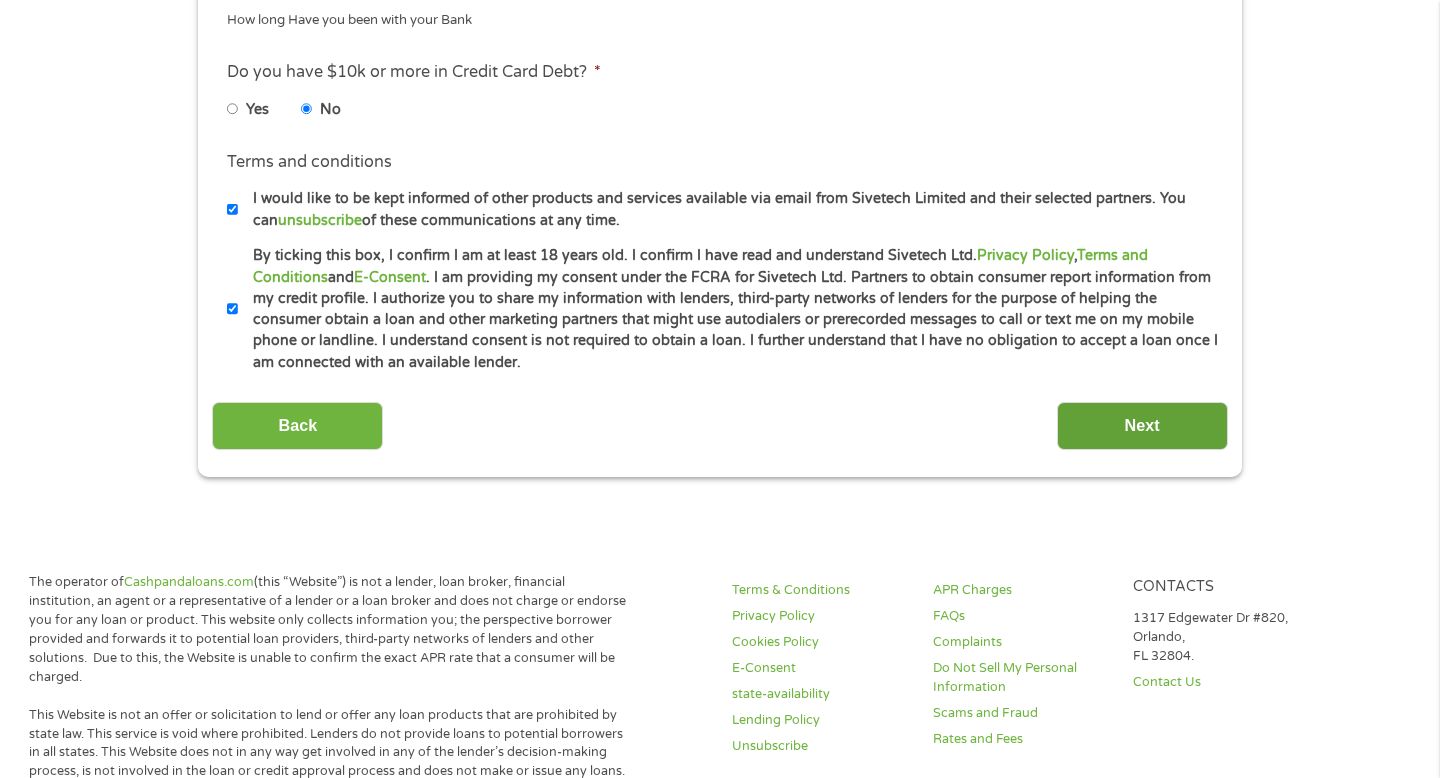 type on "111000614" 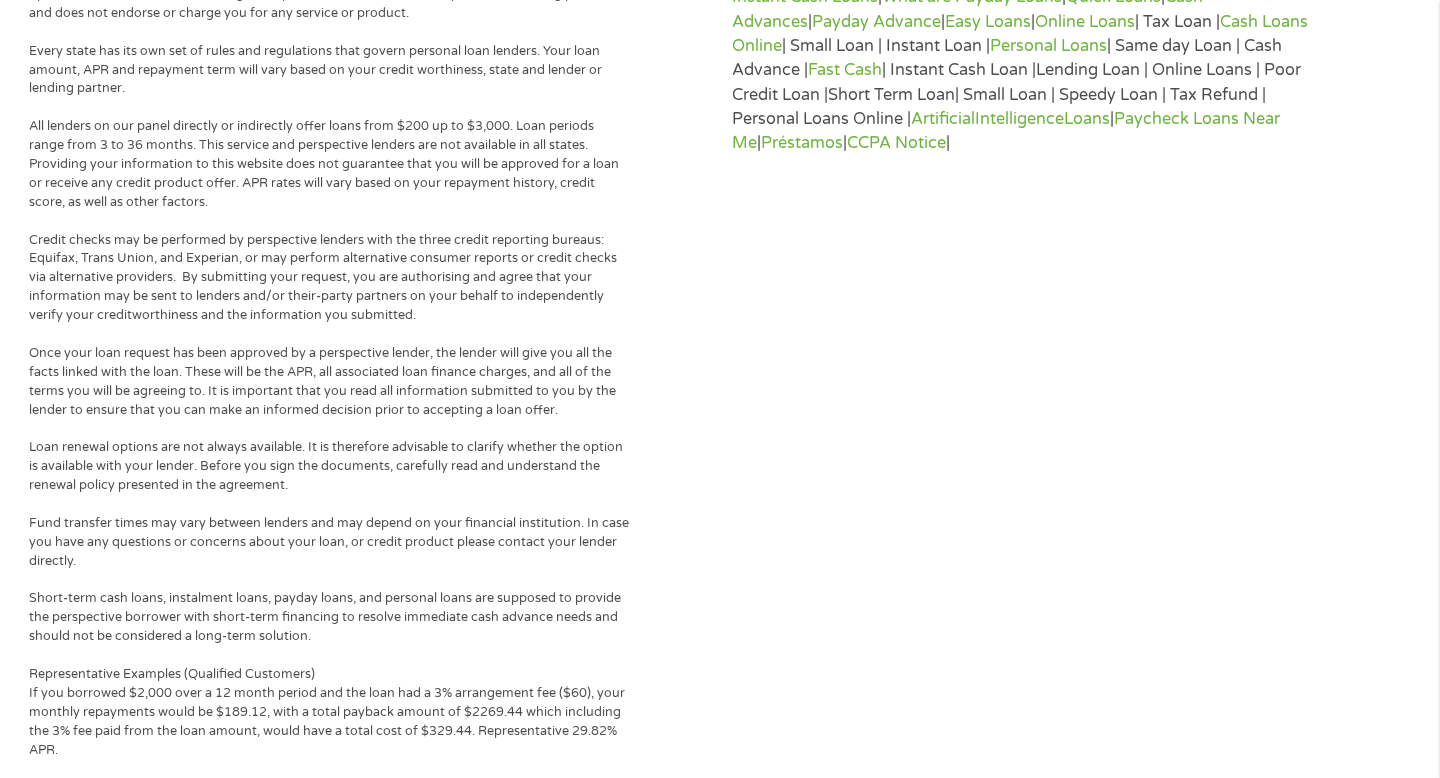 scroll, scrollTop: 8, scrollLeft: 8, axis: both 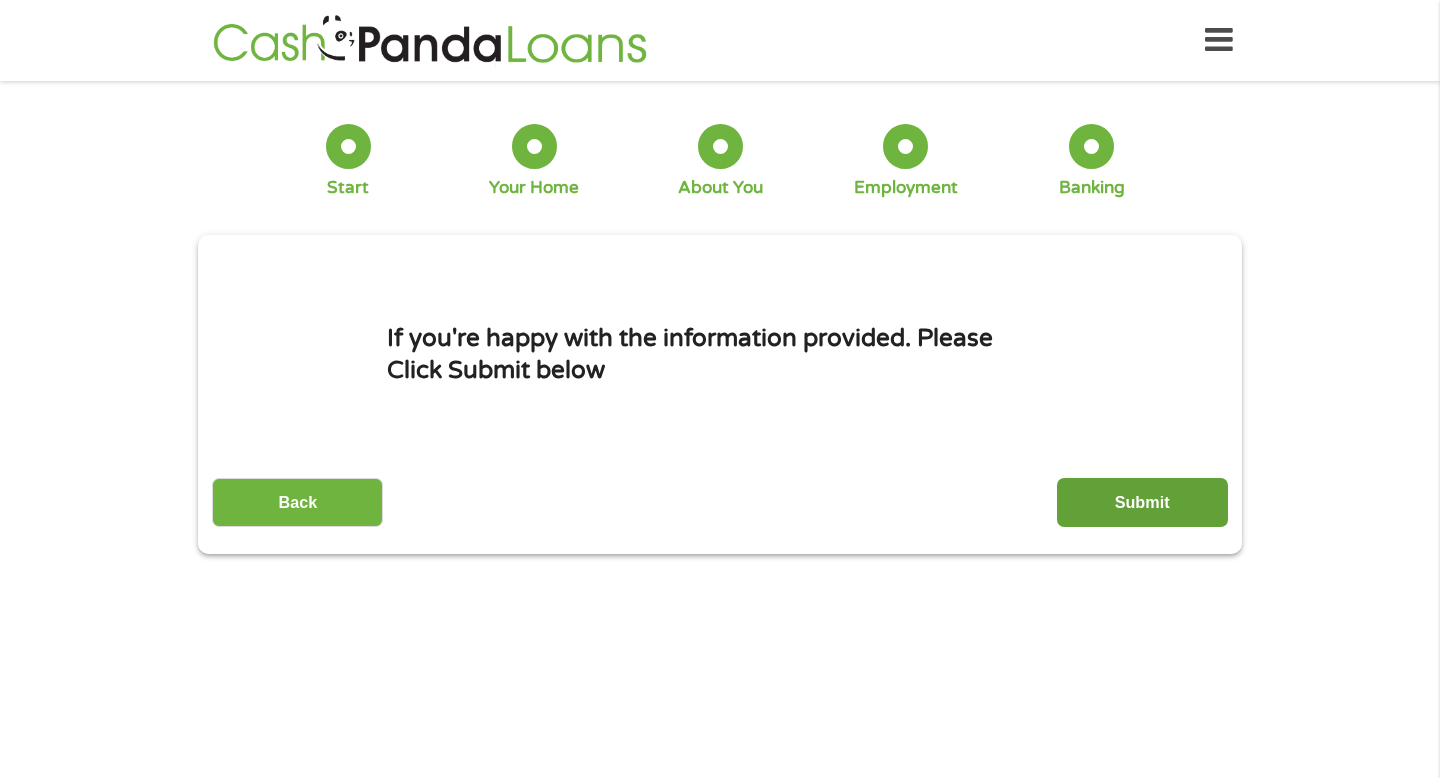 click on "Submit" at bounding box center [1142, 502] 